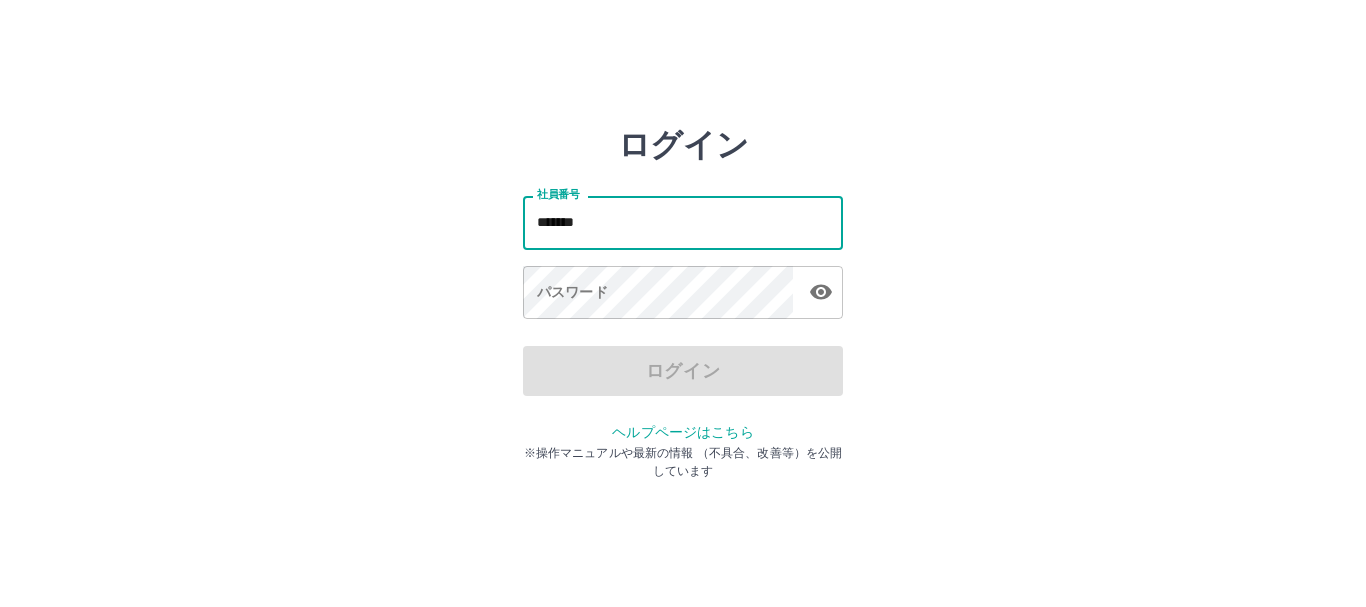 scroll, scrollTop: 0, scrollLeft: 0, axis: both 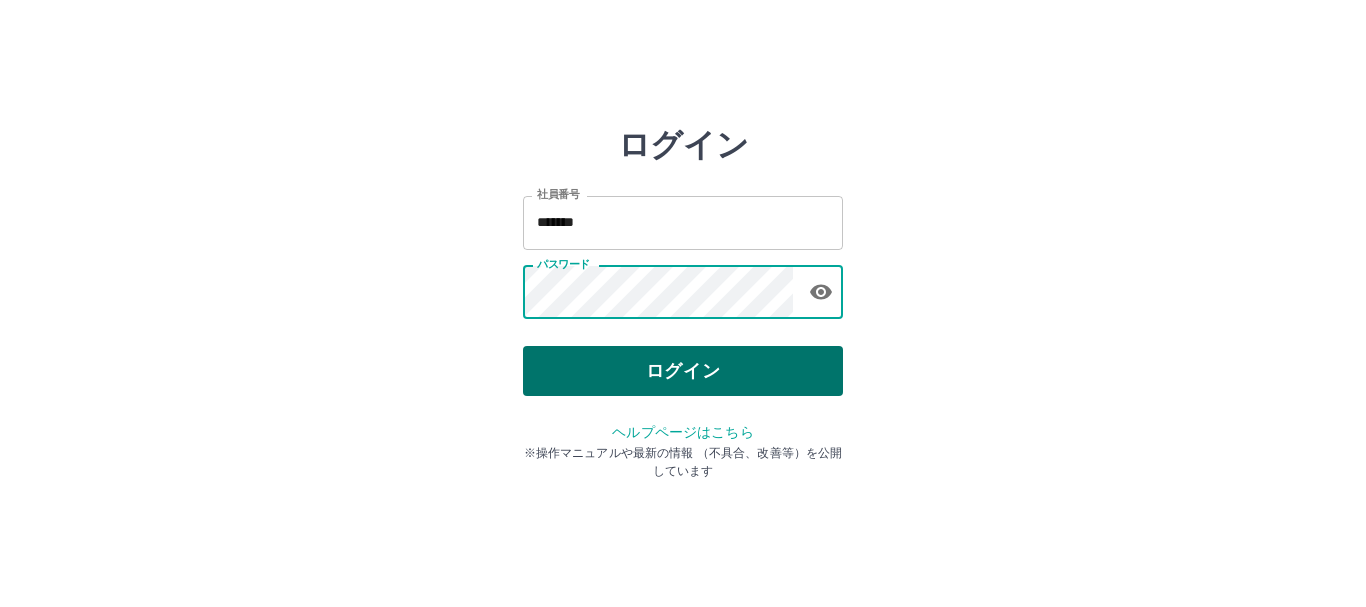 click on "ログイン" at bounding box center [683, 371] 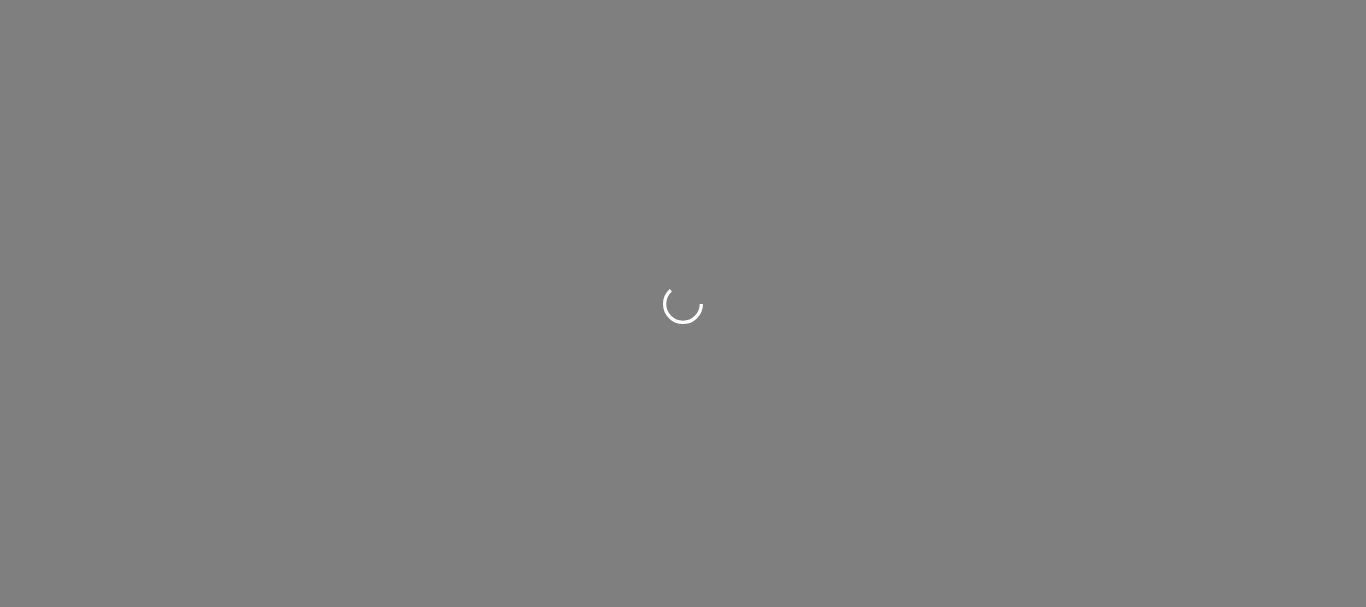 scroll, scrollTop: 0, scrollLeft: 0, axis: both 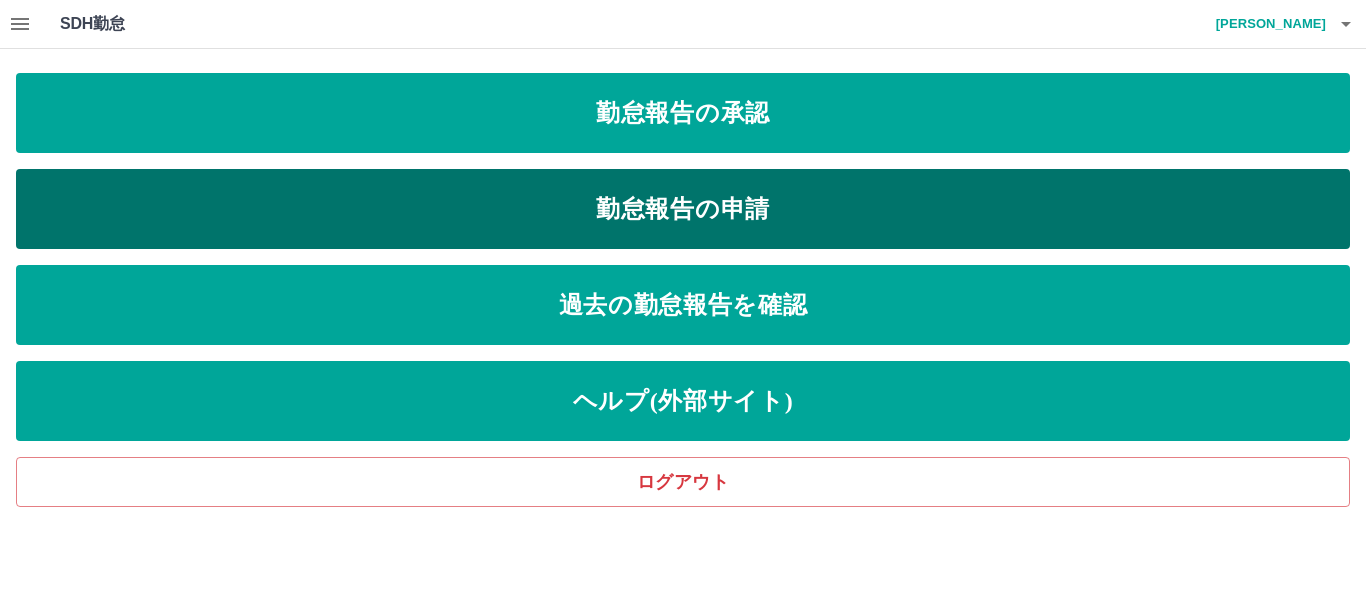 click on "勤怠報告の申請" at bounding box center (683, 209) 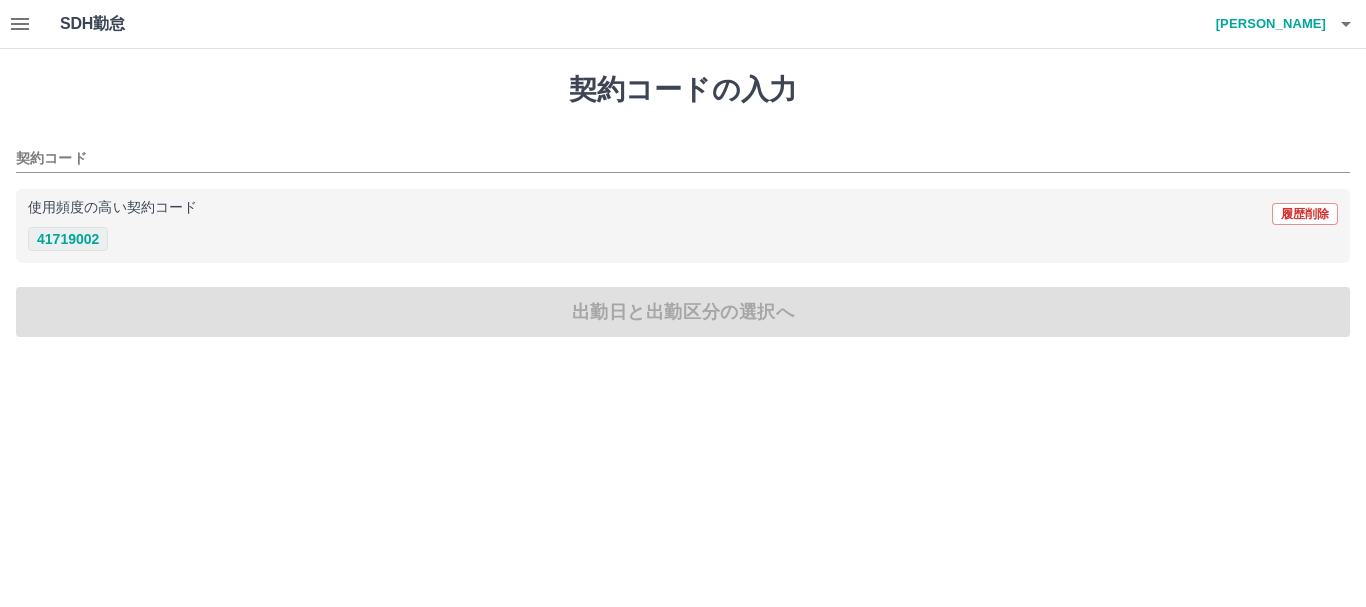 click on "41719002" at bounding box center [68, 239] 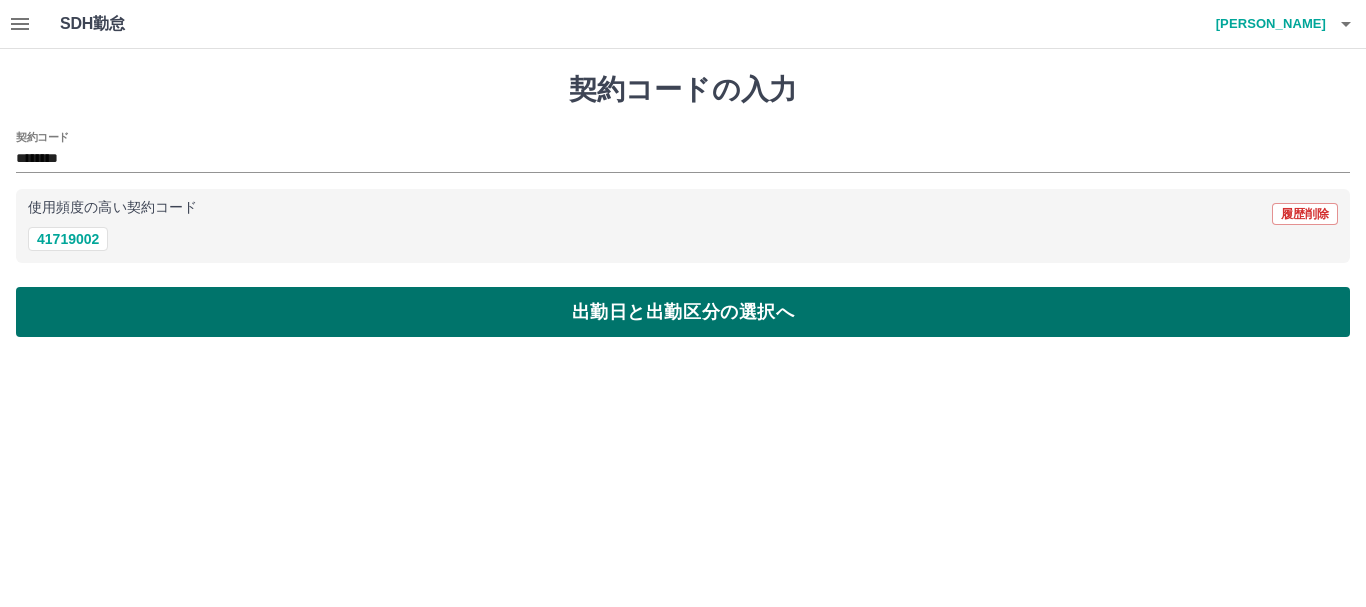 click on "出勤日と出勤区分の選択へ" at bounding box center (683, 312) 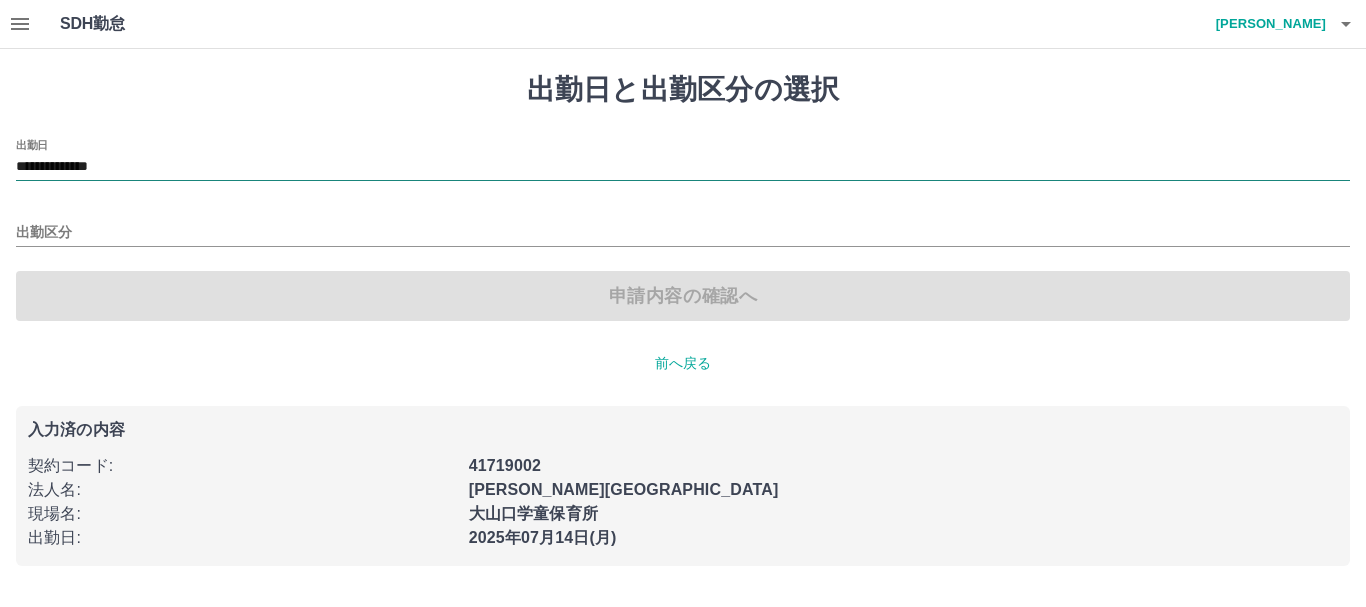 click on "**********" at bounding box center (683, 167) 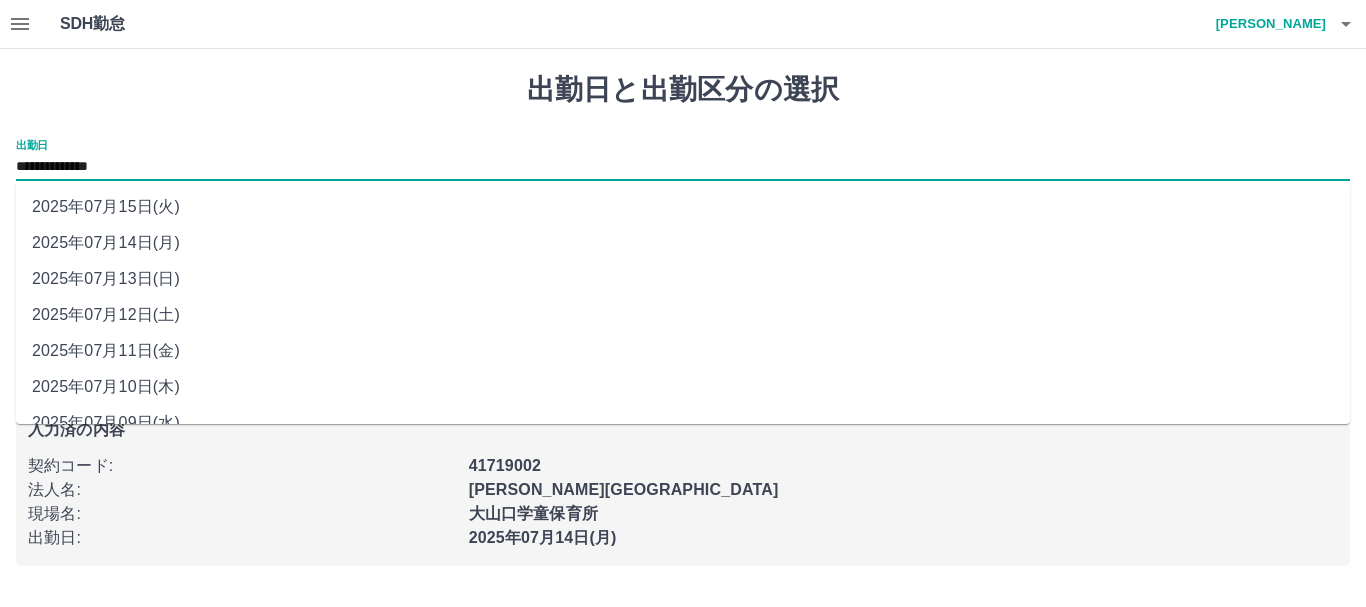 click on "2025年07月12日(土)" at bounding box center [683, 315] 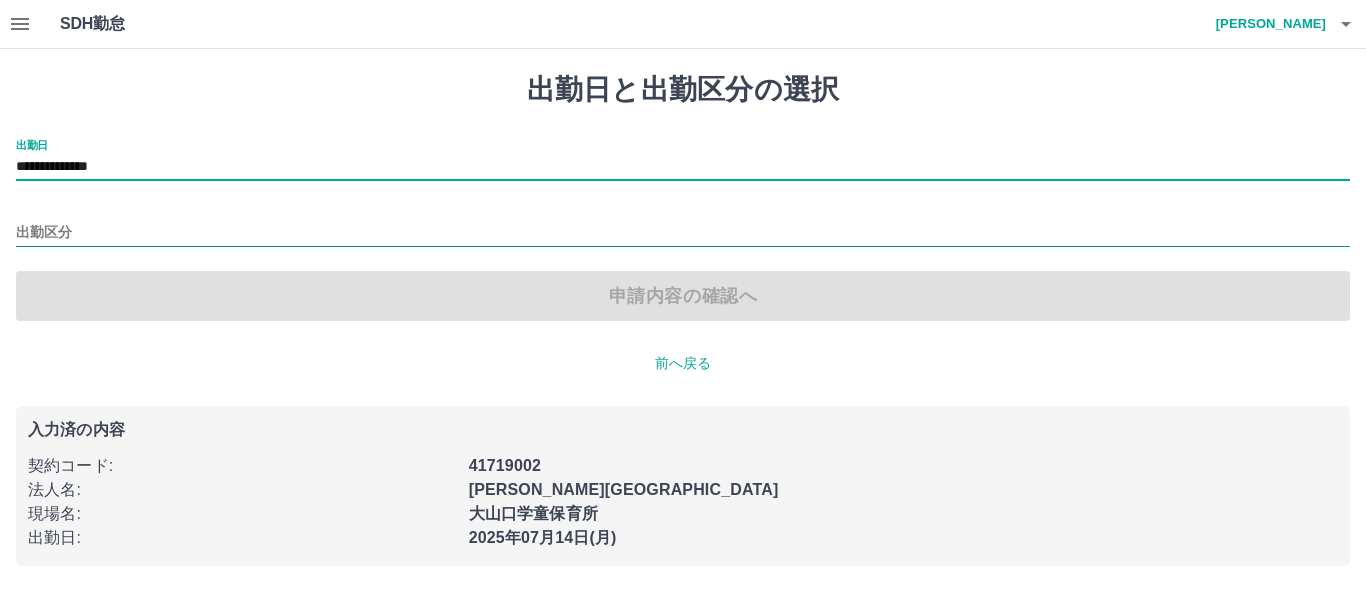 click on "出勤区分" at bounding box center [683, 233] 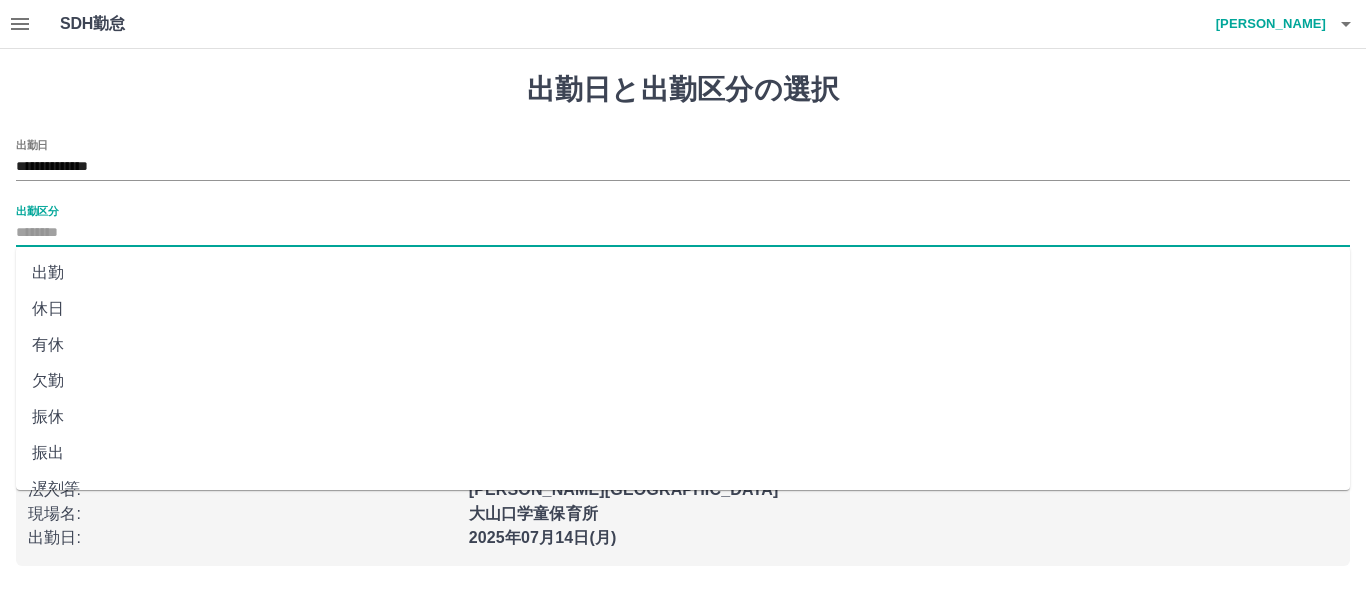 click on "休日" at bounding box center [683, 309] 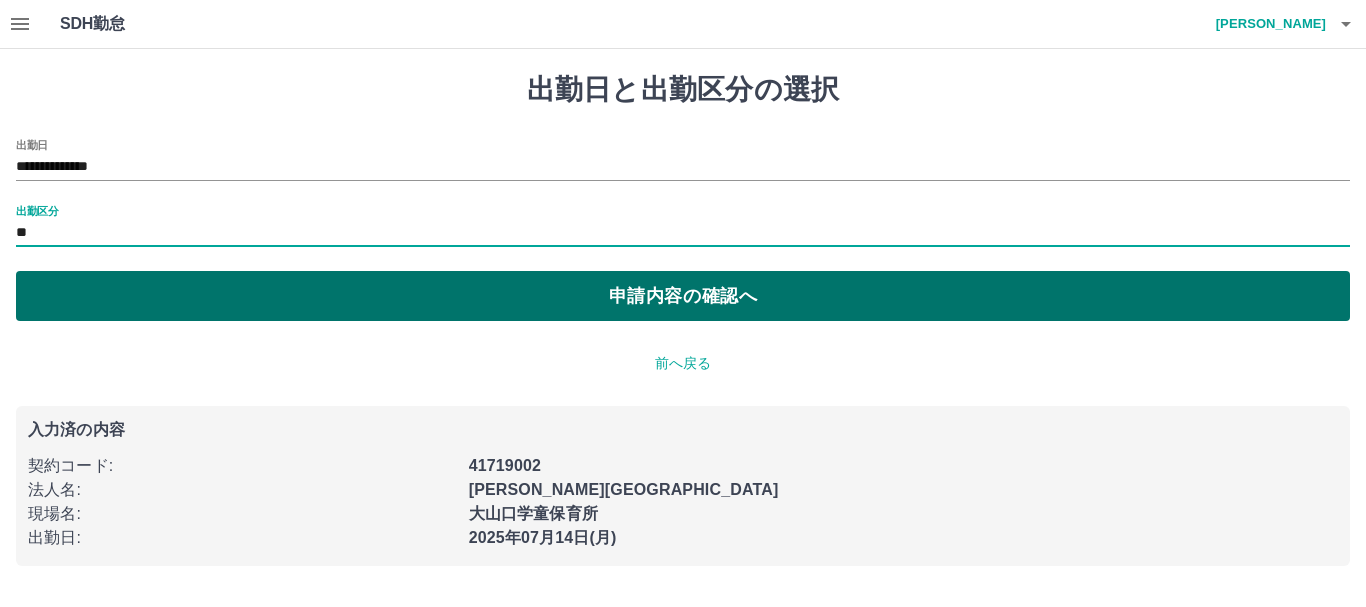 click on "申請内容の確認へ" at bounding box center (683, 296) 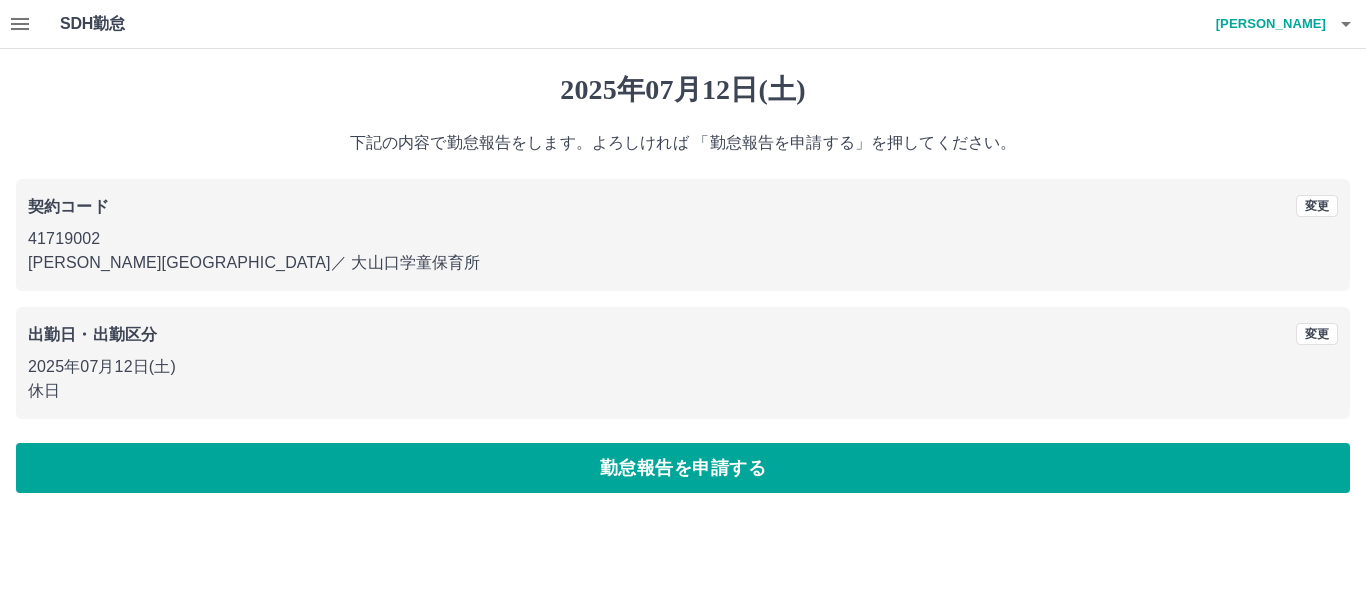 click on "[DATE] 下記の内容で勤怠報告をします。よろしければ 「勤怠報告を申請する」を押してください。 契約コード 変更 41719002 [PERSON_NAME][GEOGRAPHIC_DATA]  ／   [GEOGRAPHIC_DATA] 出勤日・出勤区分 変更 [DATE] 休日 勤怠報告を申請する" at bounding box center (683, 283) 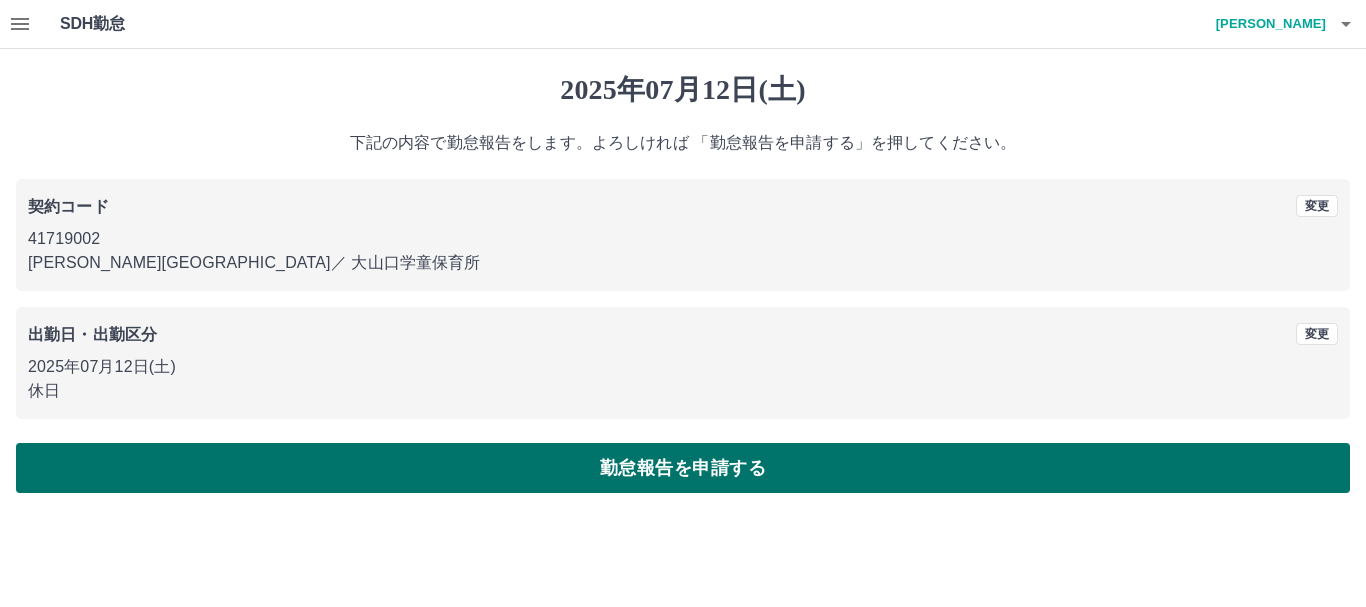 click on "勤怠報告を申請する" at bounding box center [683, 468] 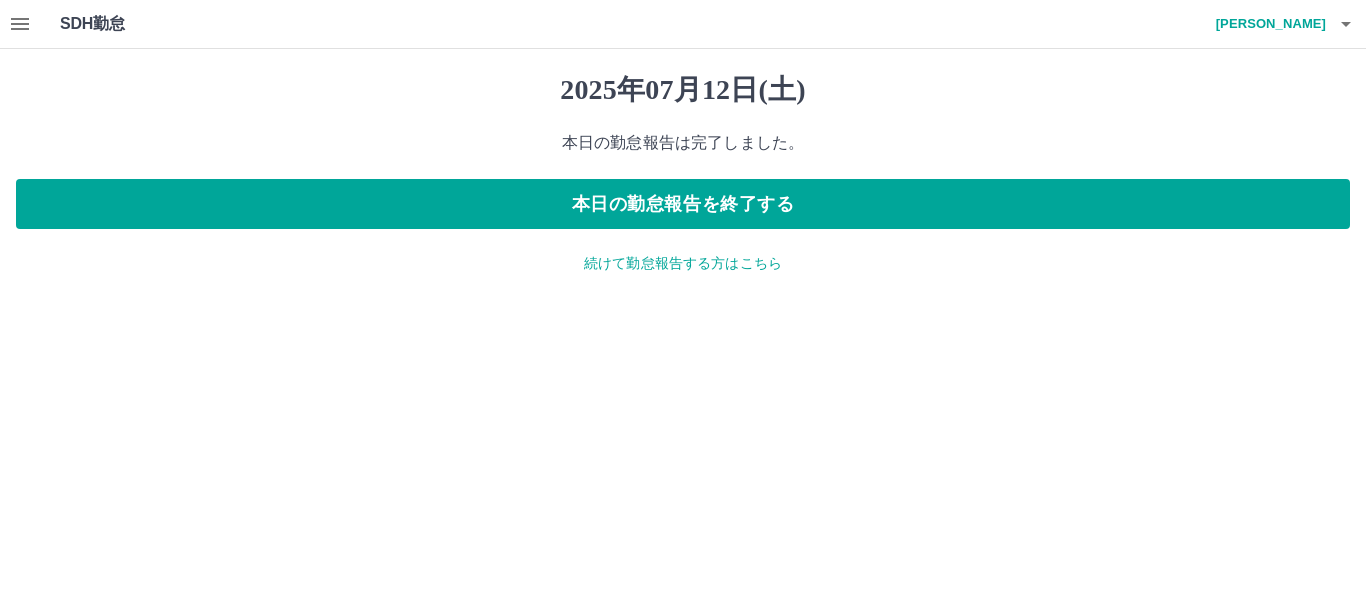 click on "続けて勤怠報告する方はこちら" at bounding box center (683, 263) 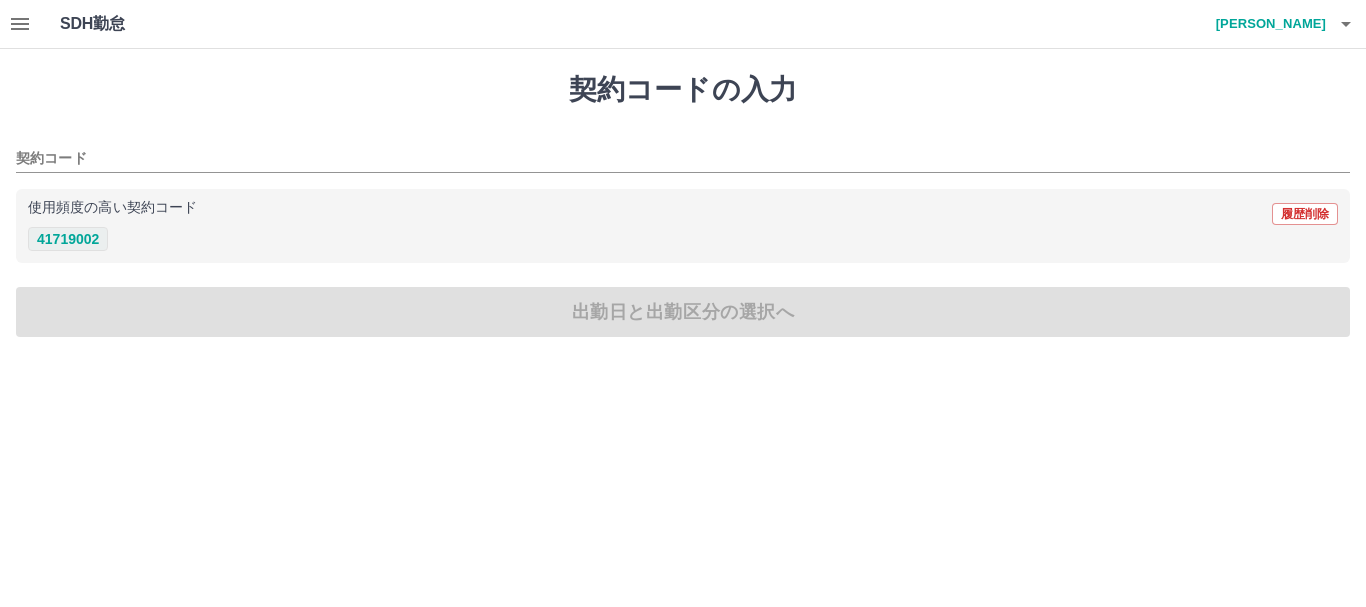 click on "41719002" at bounding box center (68, 239) 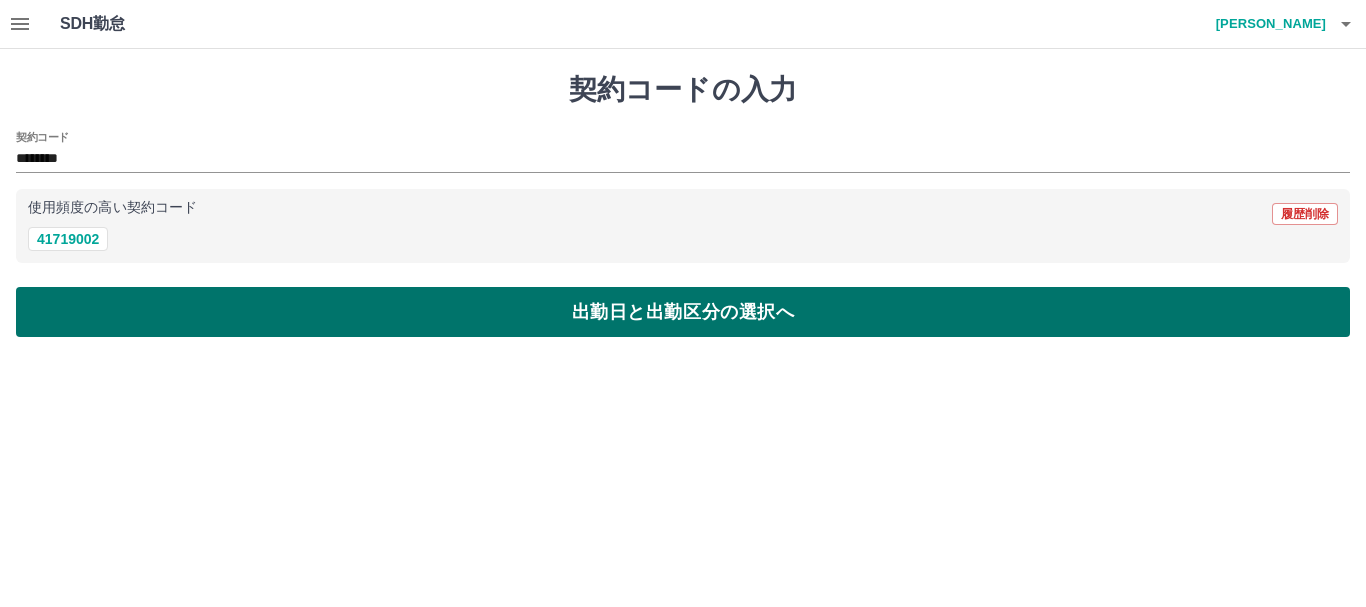 click on "出勤日と出勤区分の選択へ" at bounding box center (683, 312) 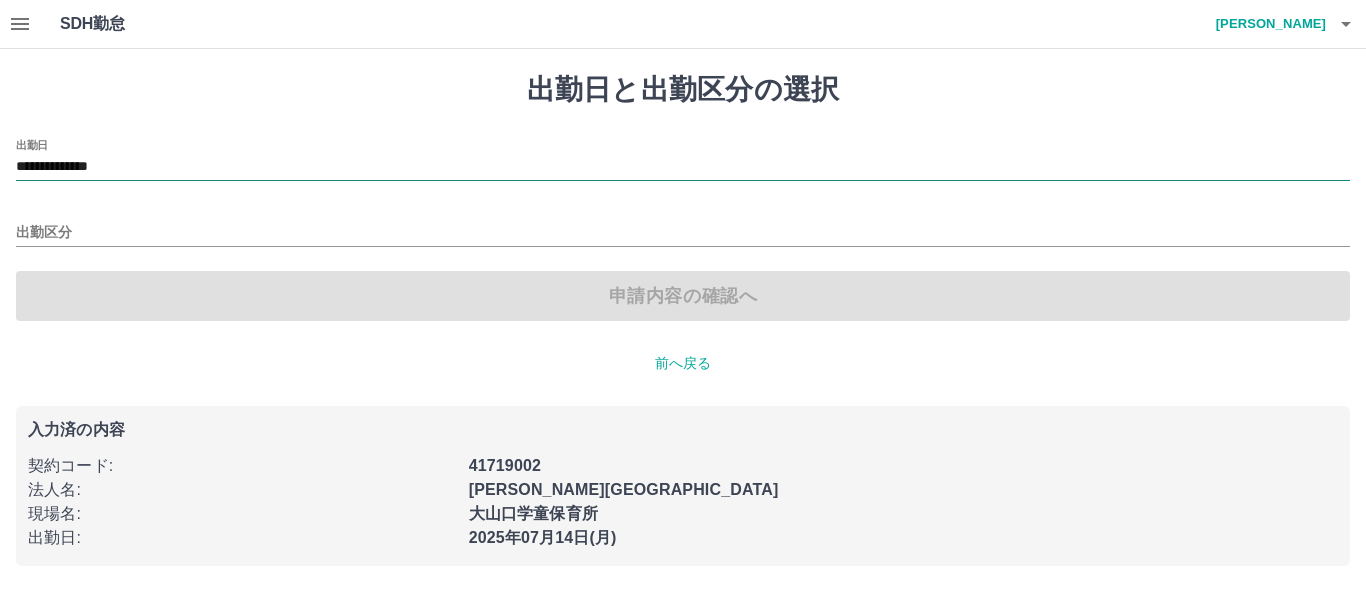 click on "**********" at bounding box center [683, 167] 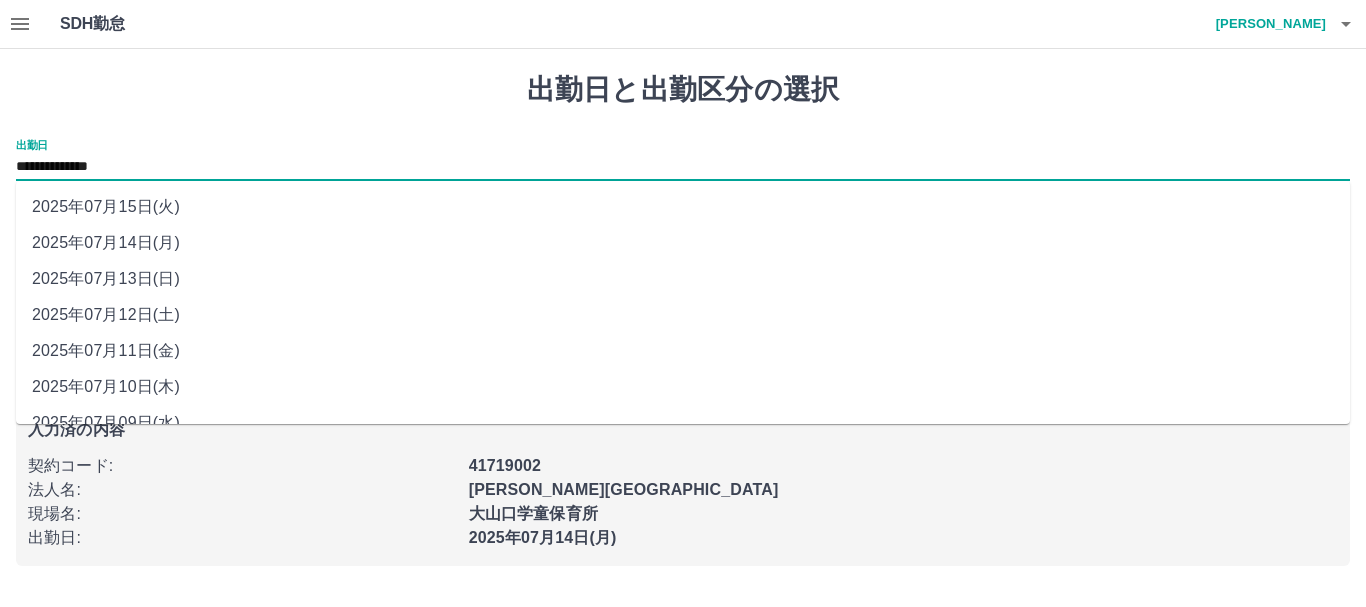 click on "2025年07月13日(日)" at bounding box center (683, 279) 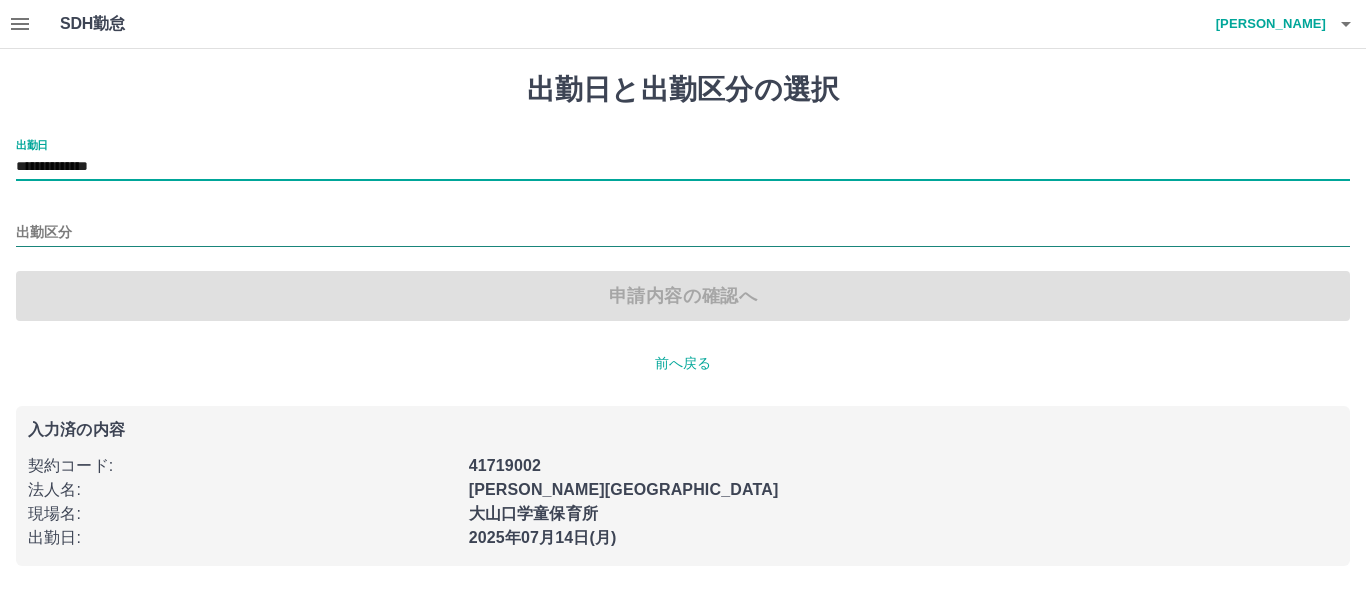 click on "出勤区分" at bounding box center (683, 233) 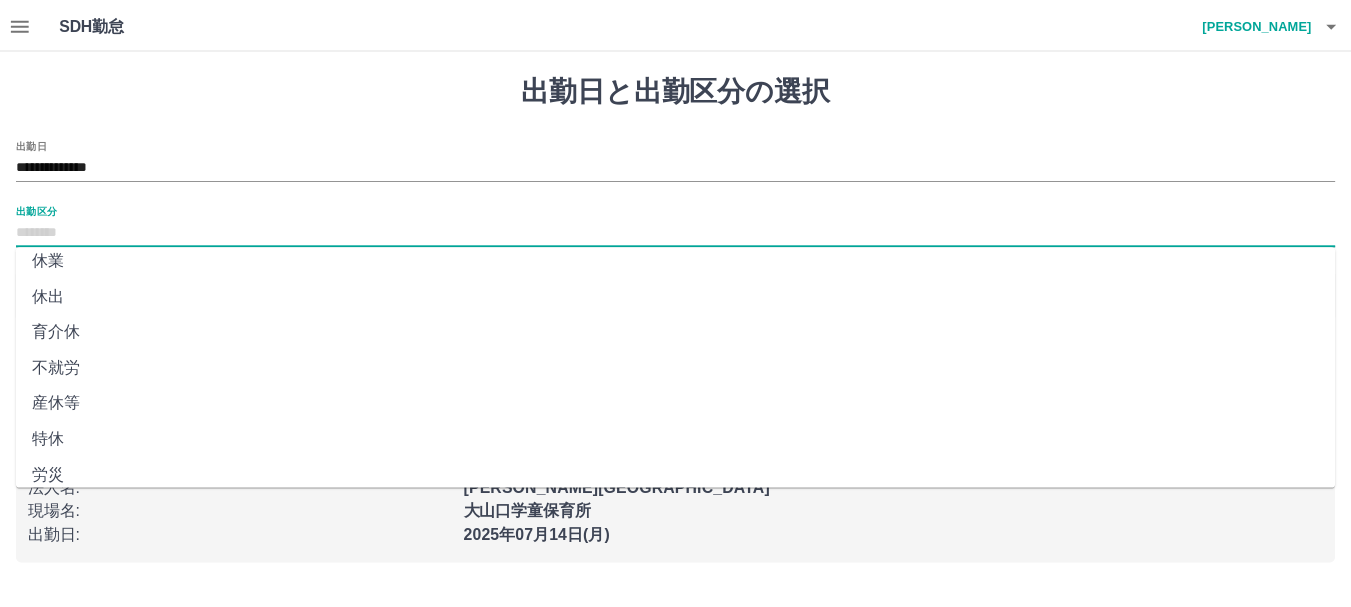 scroll, scrollTop: 421, scrollLeft: 0, axis: vertical 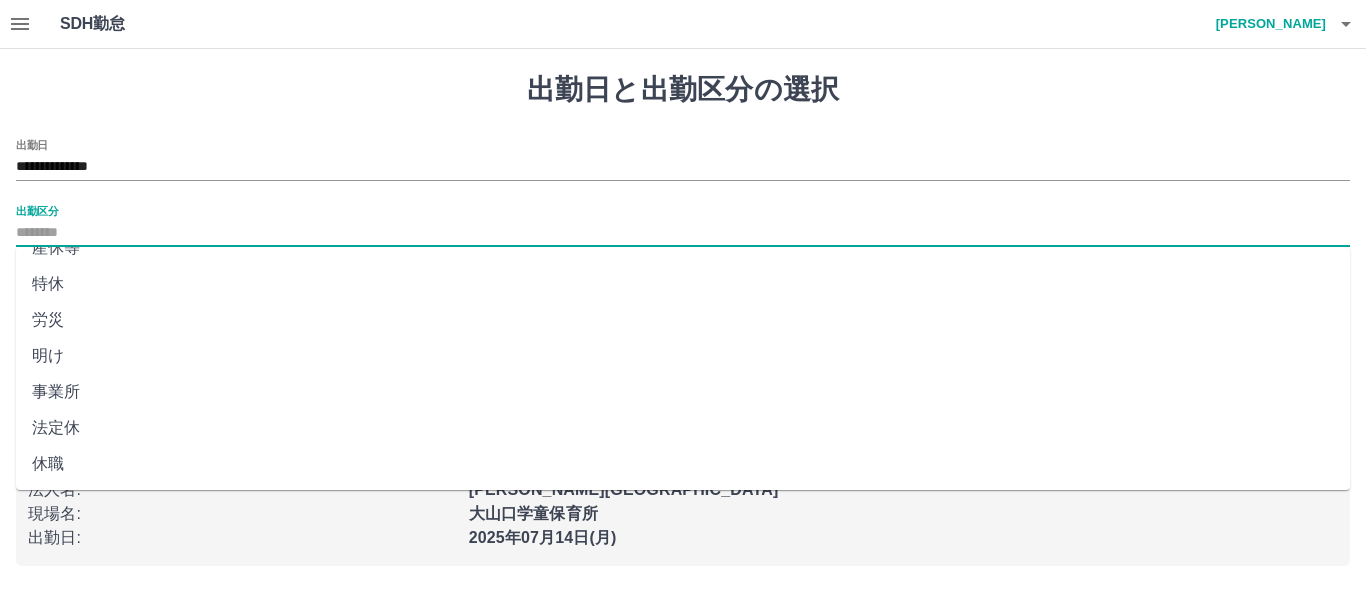 click on "法定休" at bounding box center (683, 428) 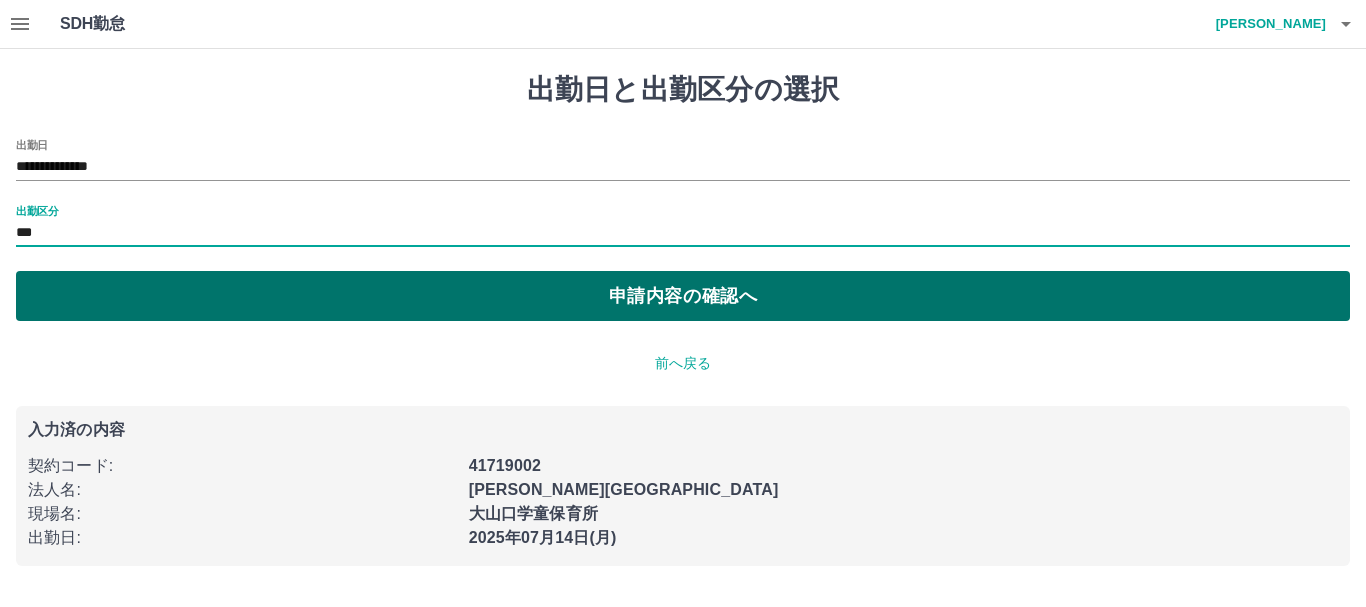 click on "申請内容の確認へ" at bounding box center [683, 296] 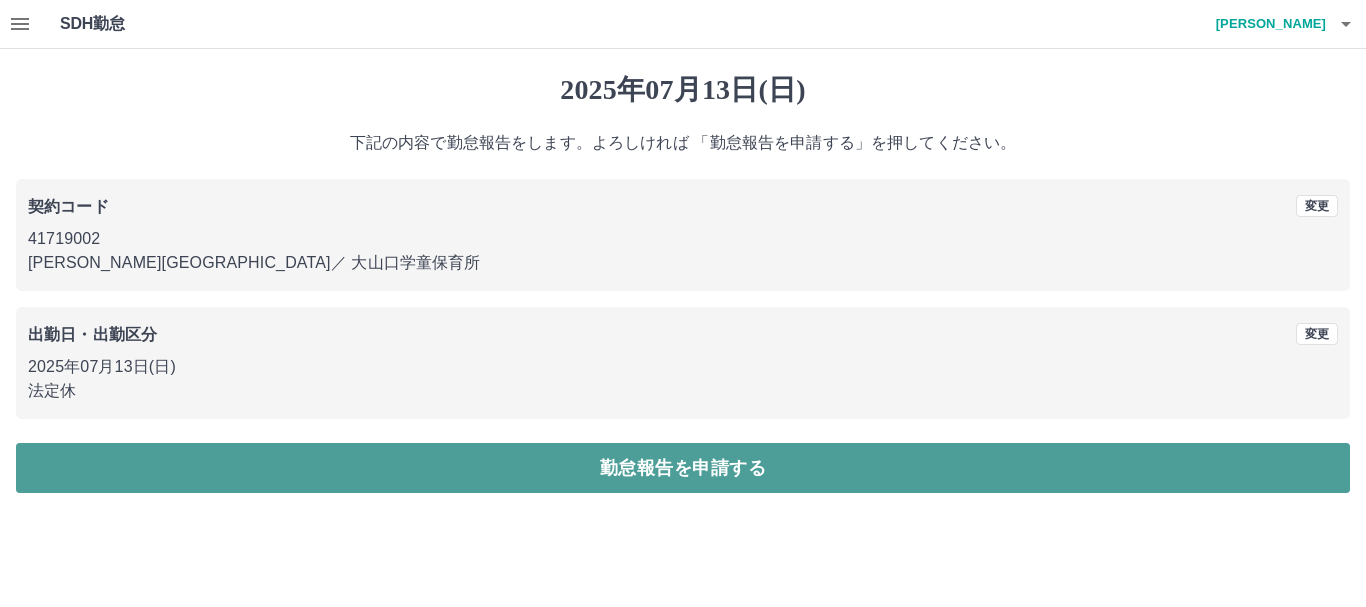 click on "勤怠報告を申請する" at bounding box center [683, 468] 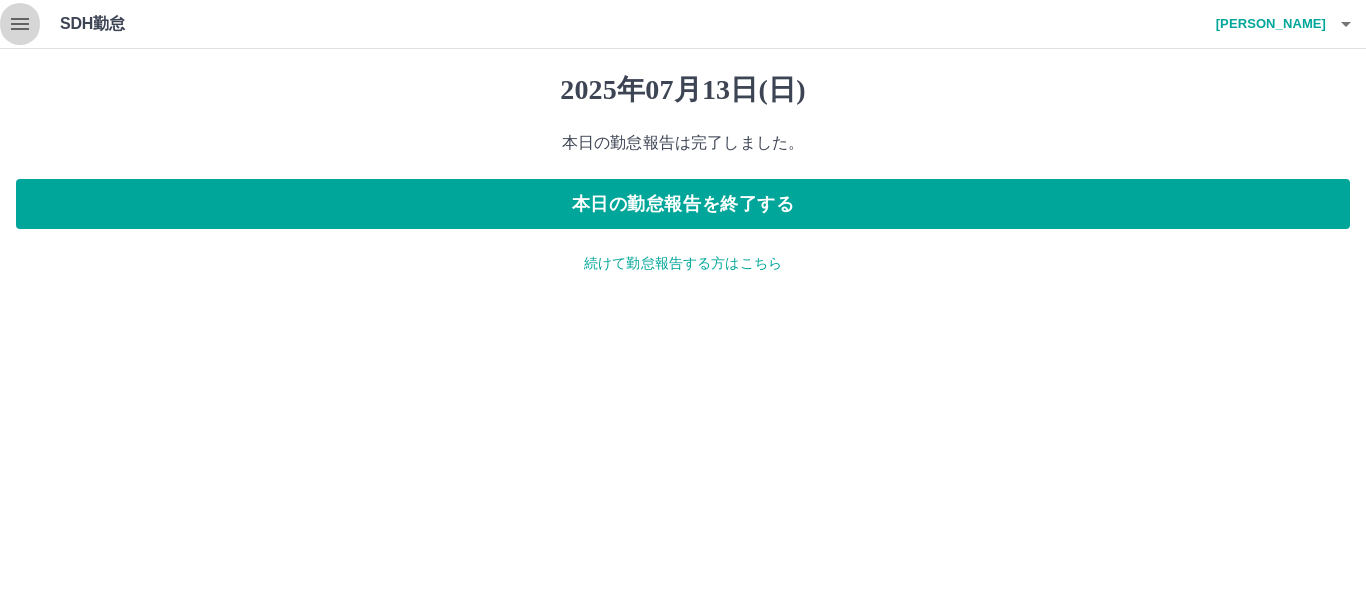 click at bounding box center (20, 24) 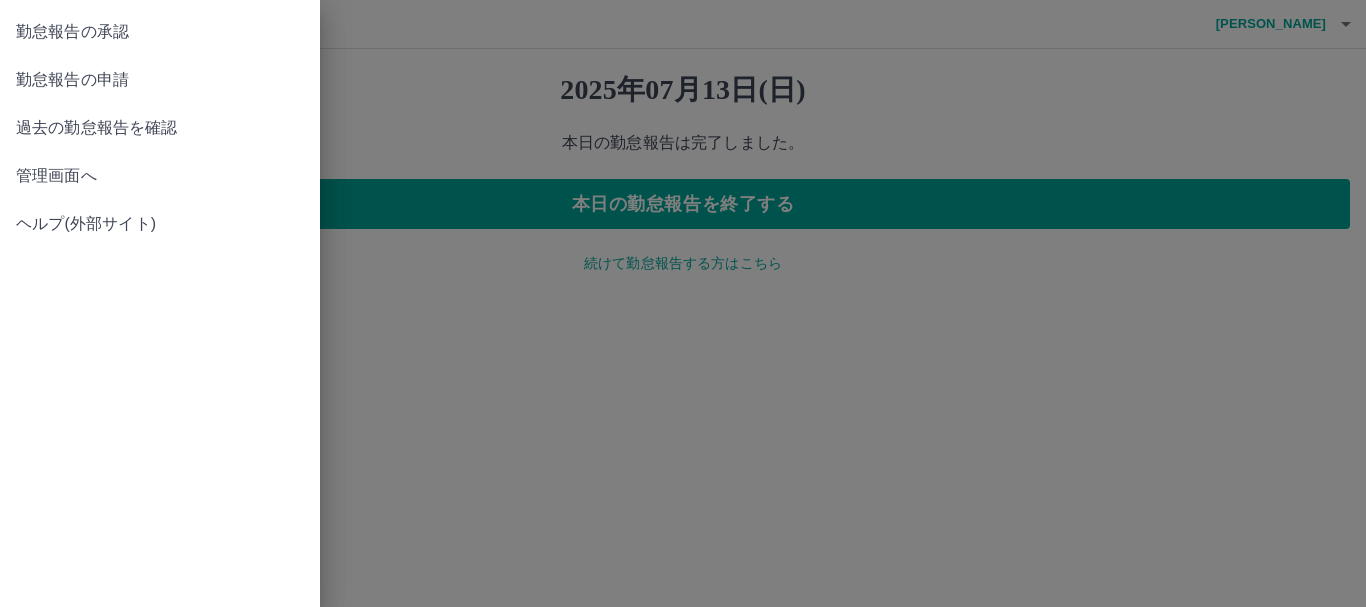 click on "勤怠報告の承認" at bounding box center [160, 32] 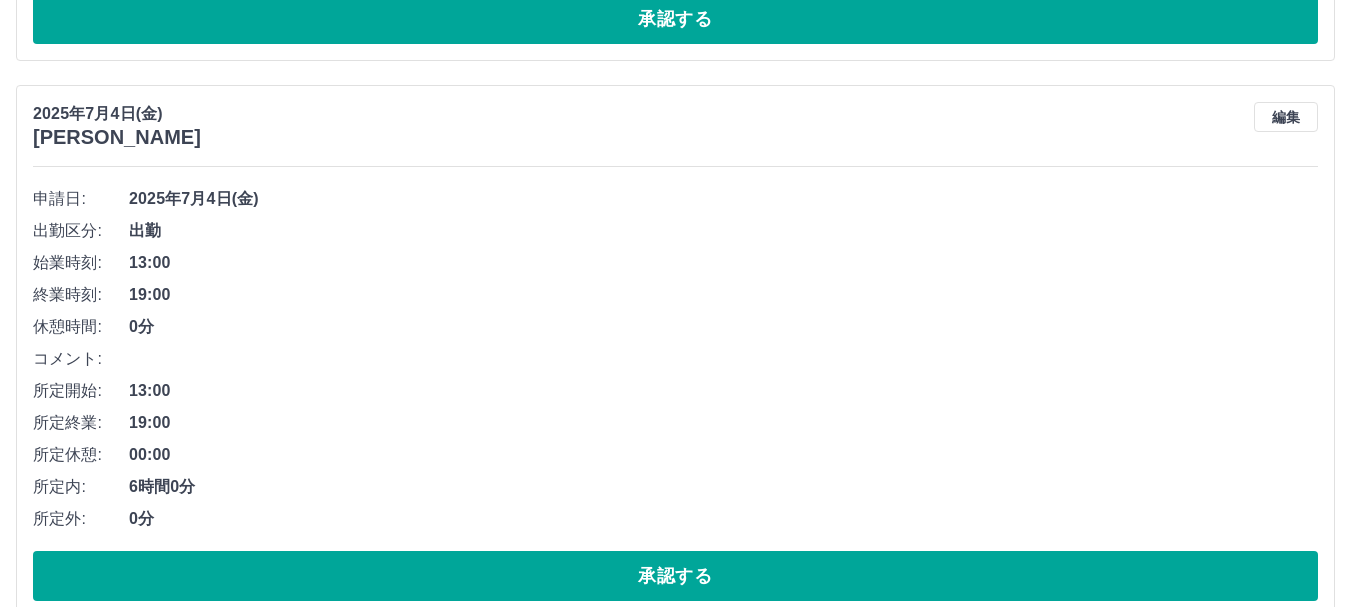 scroll, scrollTop: 8370, scrollLeft: 0, axis: vertical 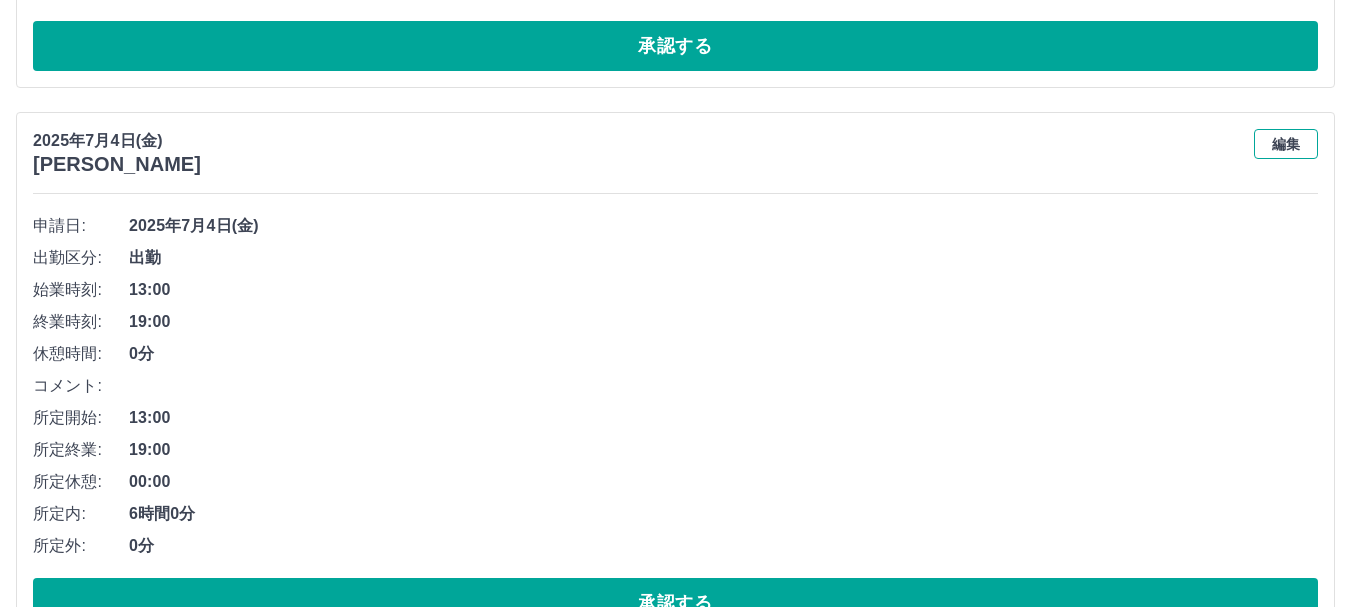 click on "編集" at bounding box center [1286, 144] 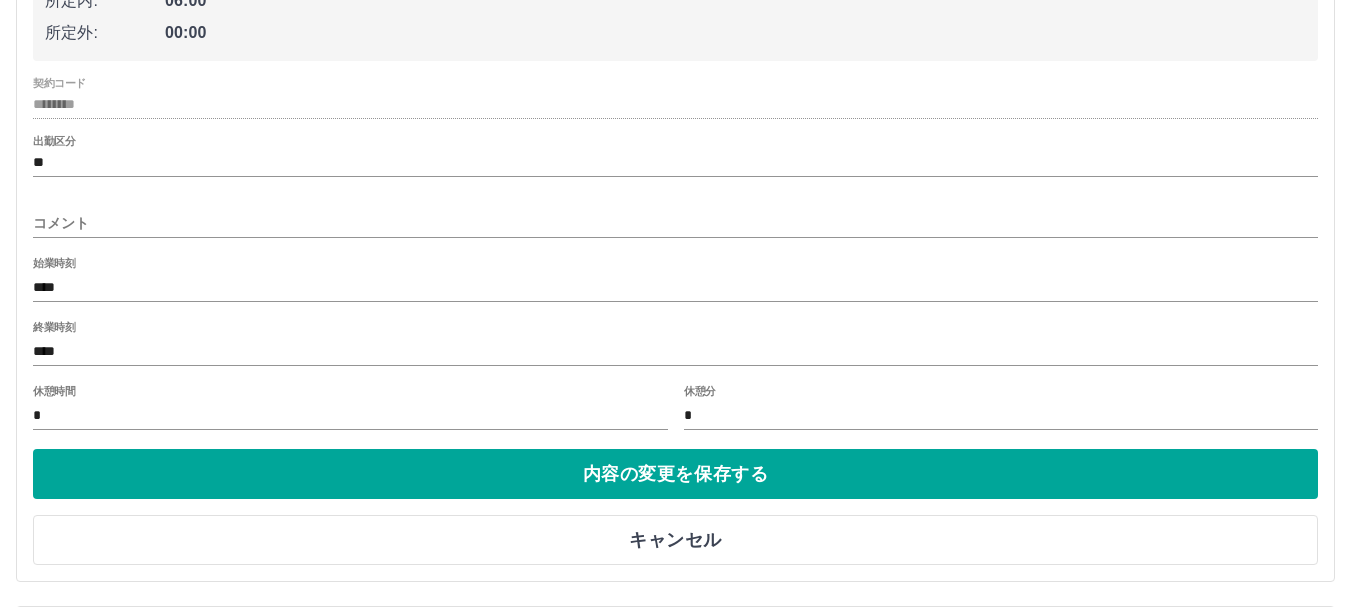 scroll, scrollTop: 8770, scrollLeft: 0, axis: vertical 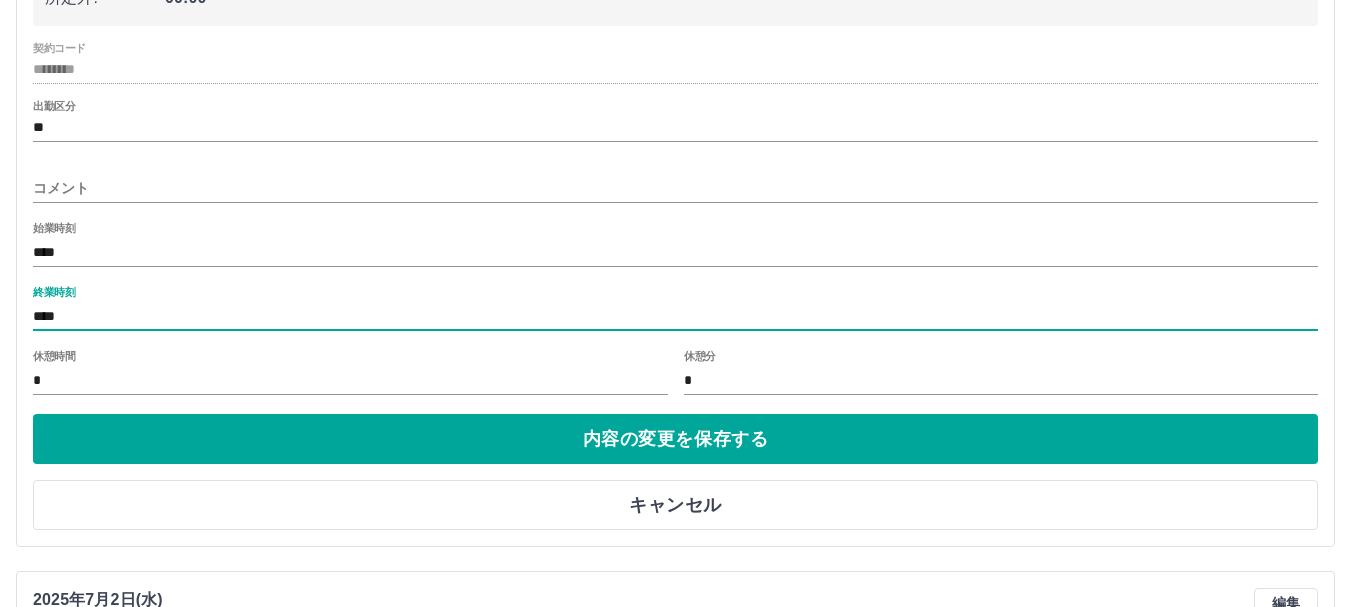 drag, startPoint x: 35, startPoint y: 316, endPoint x: 132, endPoint y: 315, distance: 97.00516 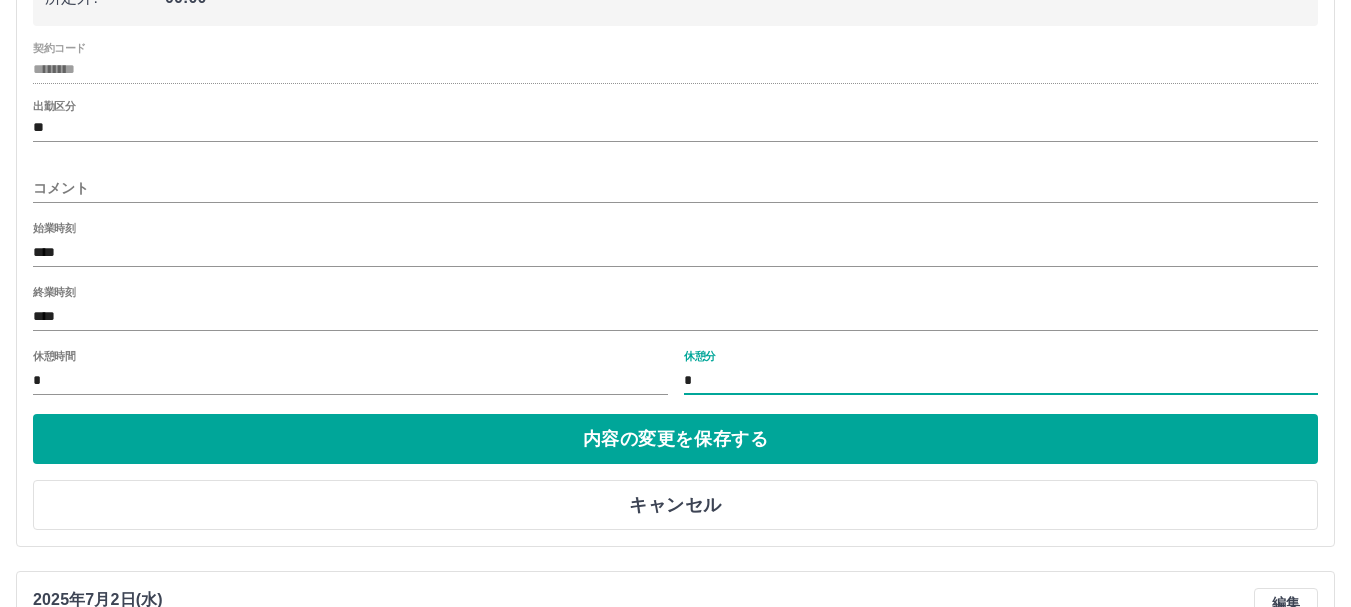 drag, startPoint x: 710, startPoint y: 388, endPoint x: 685, endPoint y: 388, distance: 25 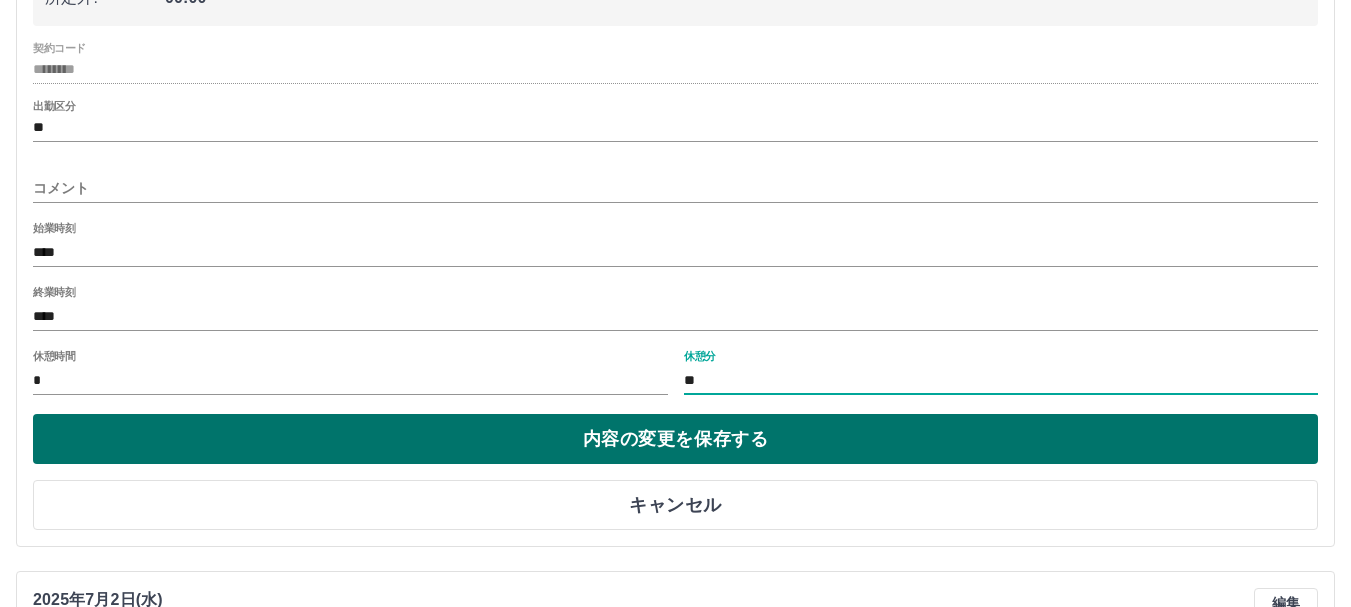 type on "**" 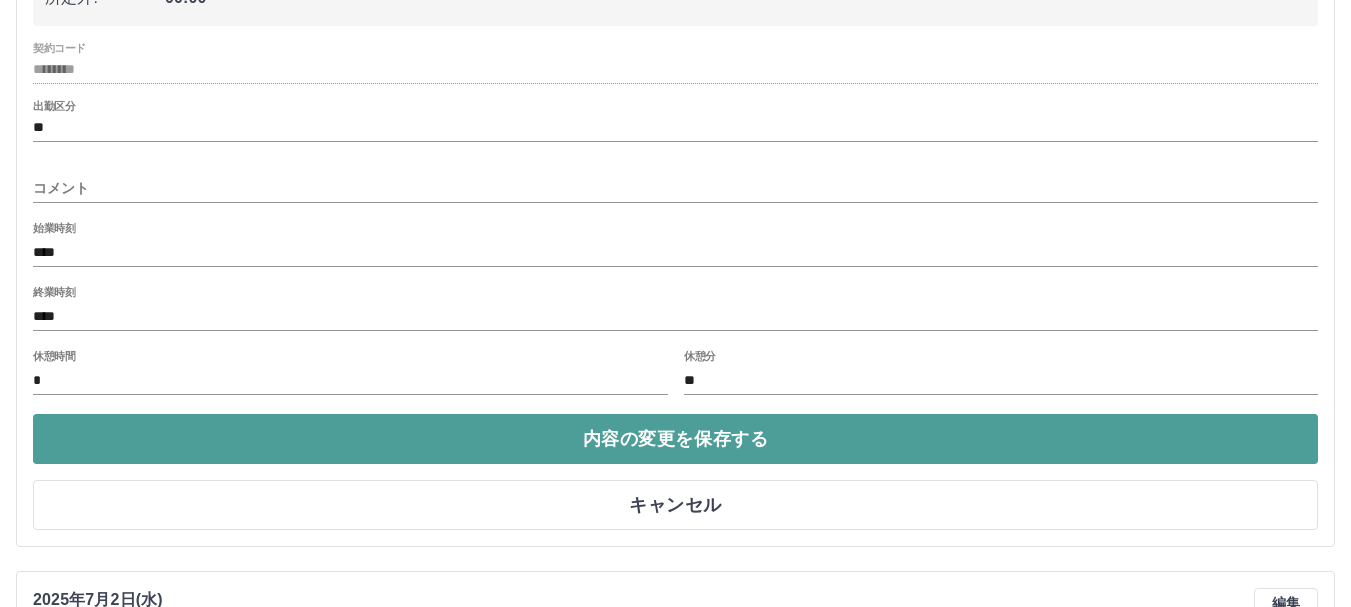 click on "内容の変更を保存する" at bounding box center [675, 439] 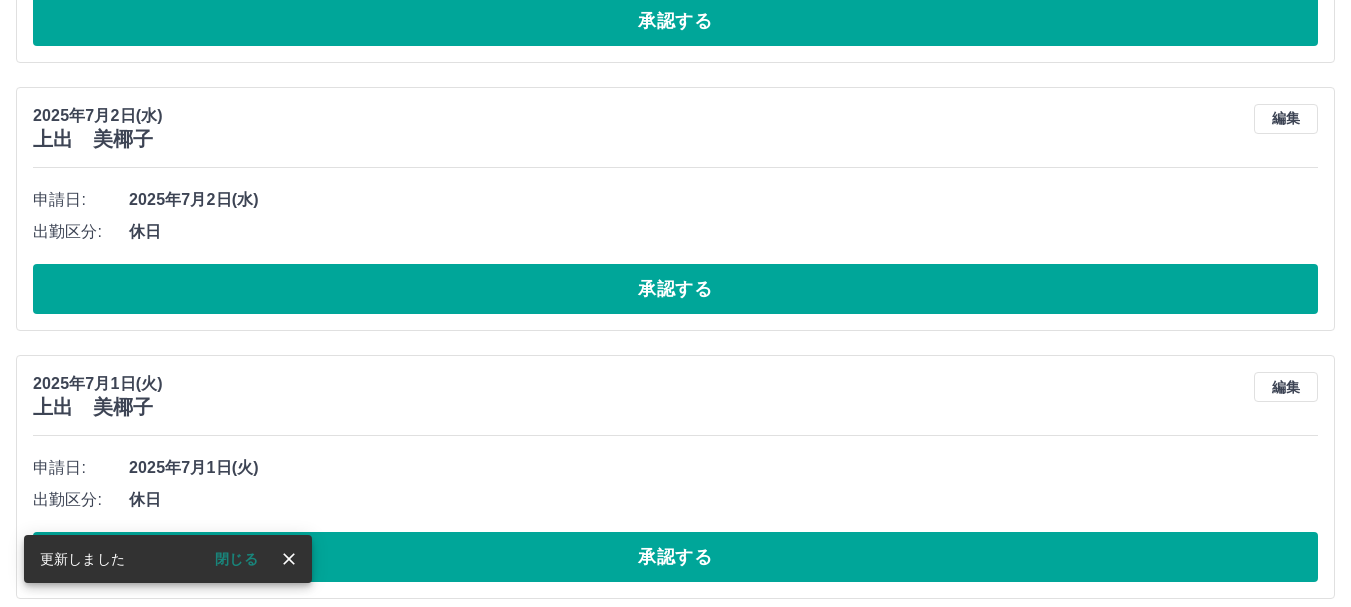 scroll, scrollTop: 8970, scrollLeft: 0, axis: vertical 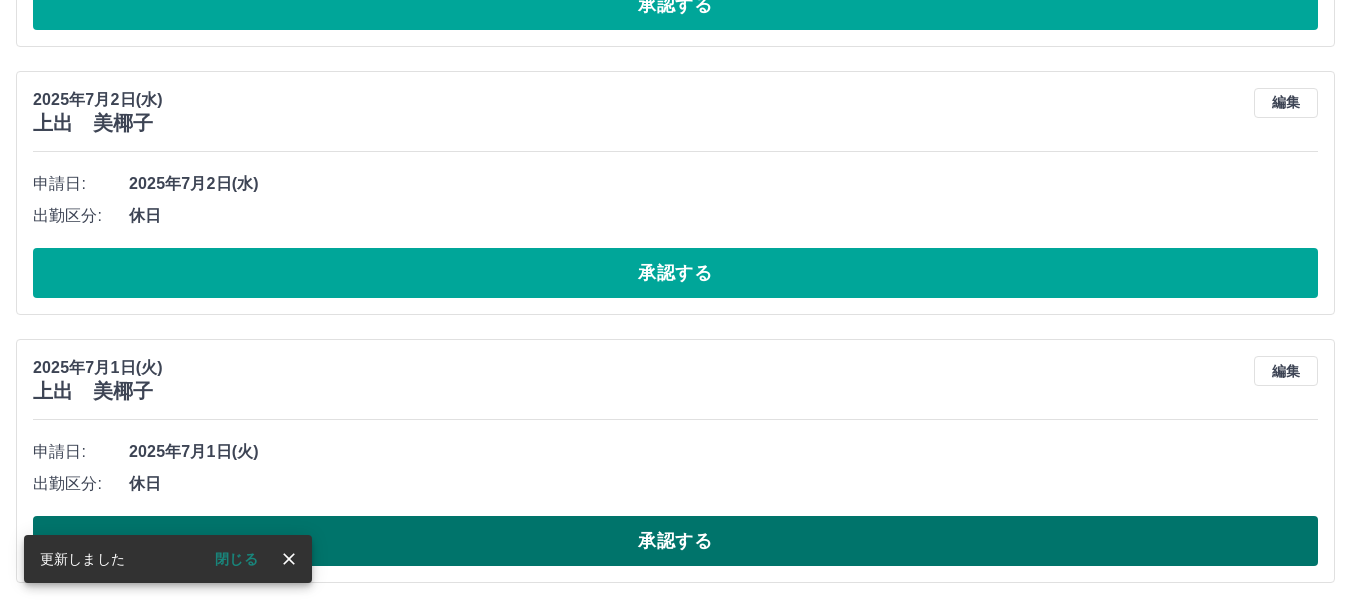 click on "承認する" at bounding box center (675, 541) 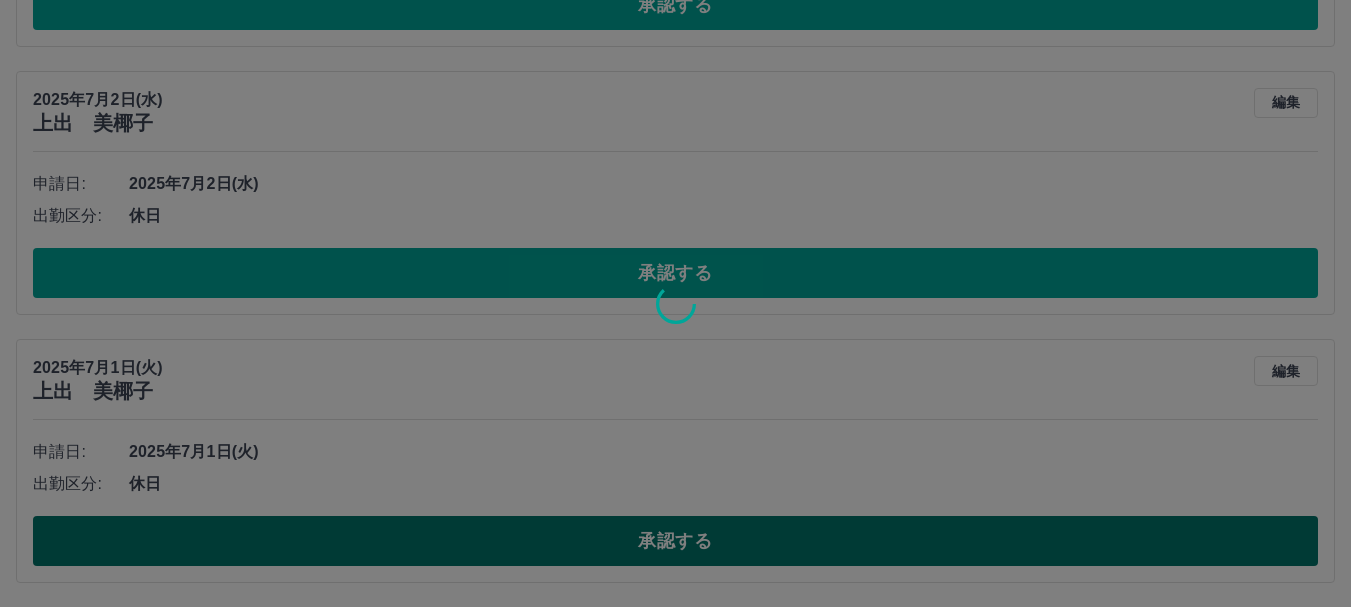 scroll, scrollTop: 8702, scrollLeft: 0, axis: vertical 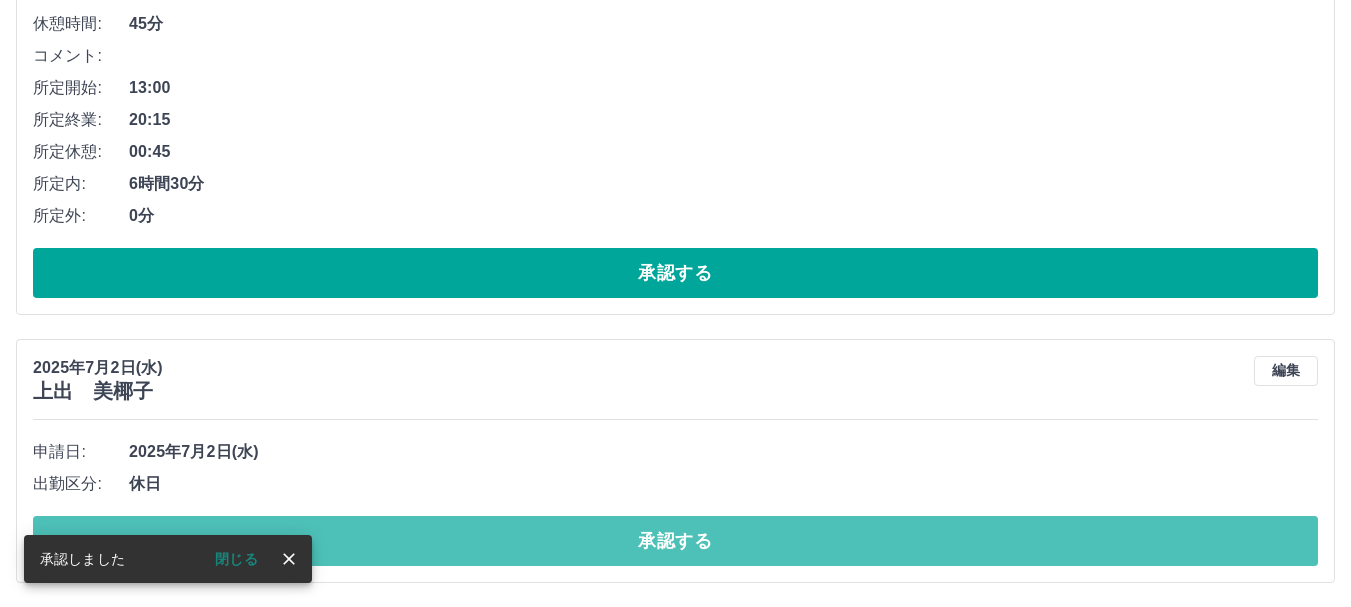 click on "承認する" at bounding box center (675, 541) 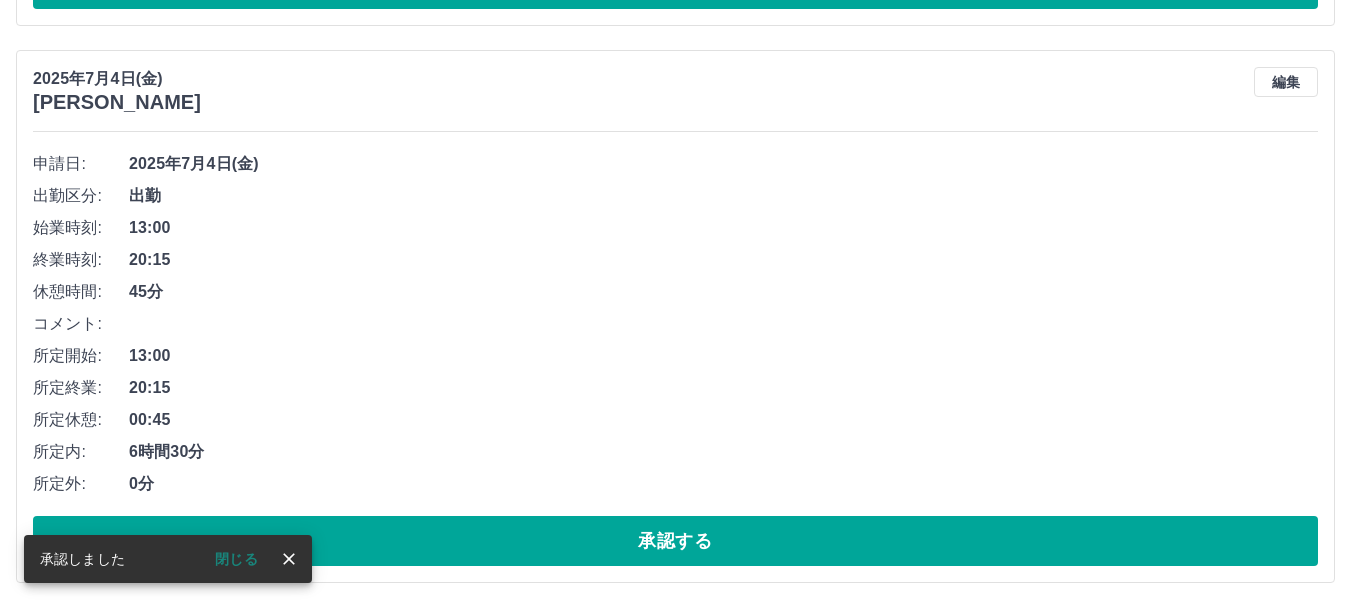scroll, scrollTop: 8434, scrollLeft: 0, axis: vertical 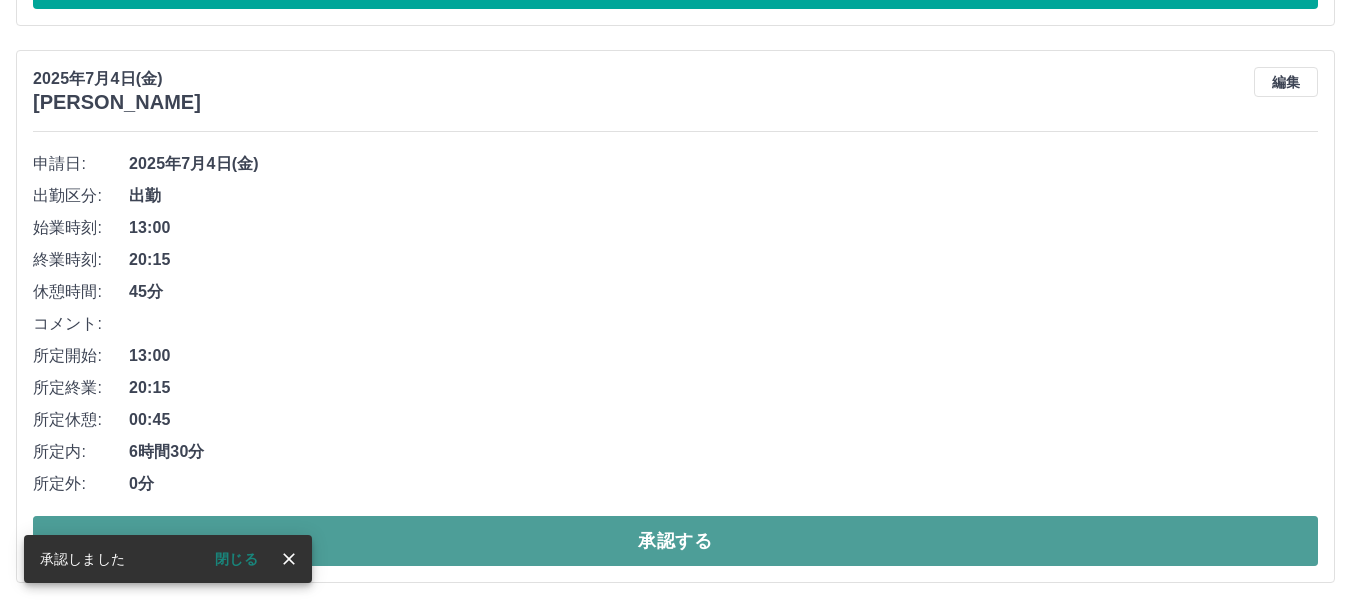 click on "承認する" at bounding box center [675, 541] 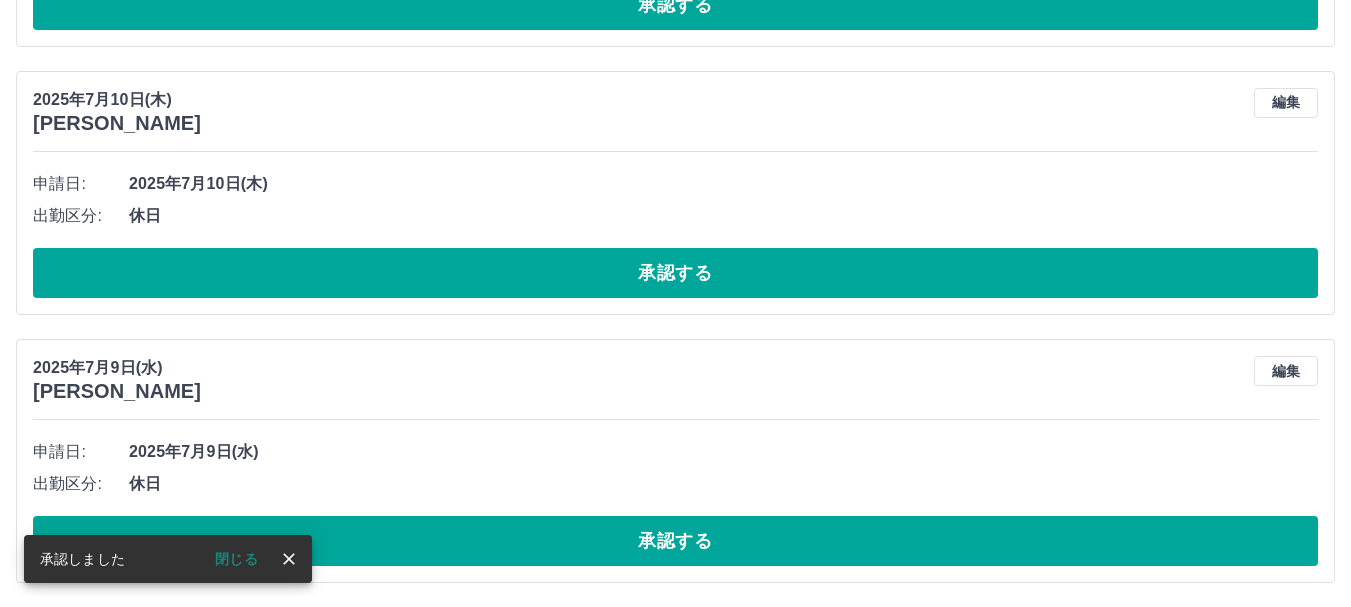 scroll, scrollTop: 7877, scrollLeft: 0, axis: vertical 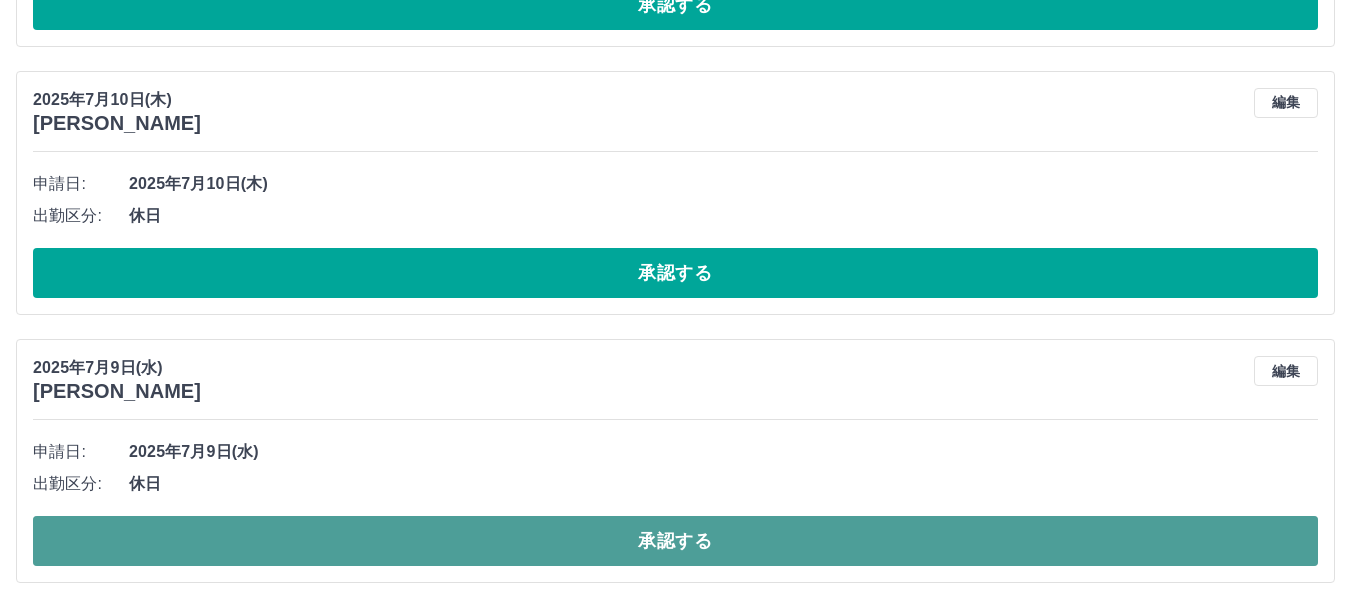 click on "承認する" at bounding box center [675, 541] 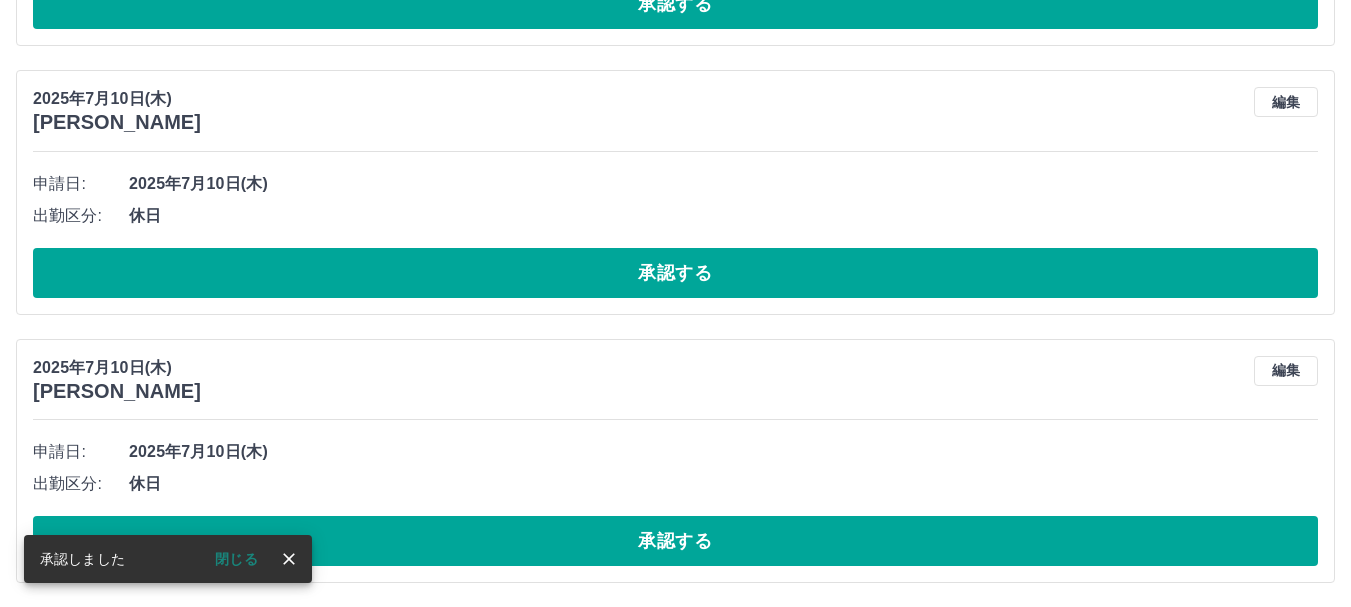 scroll, scrollTop: 7609, scrollLeft: 0, axis: vertical 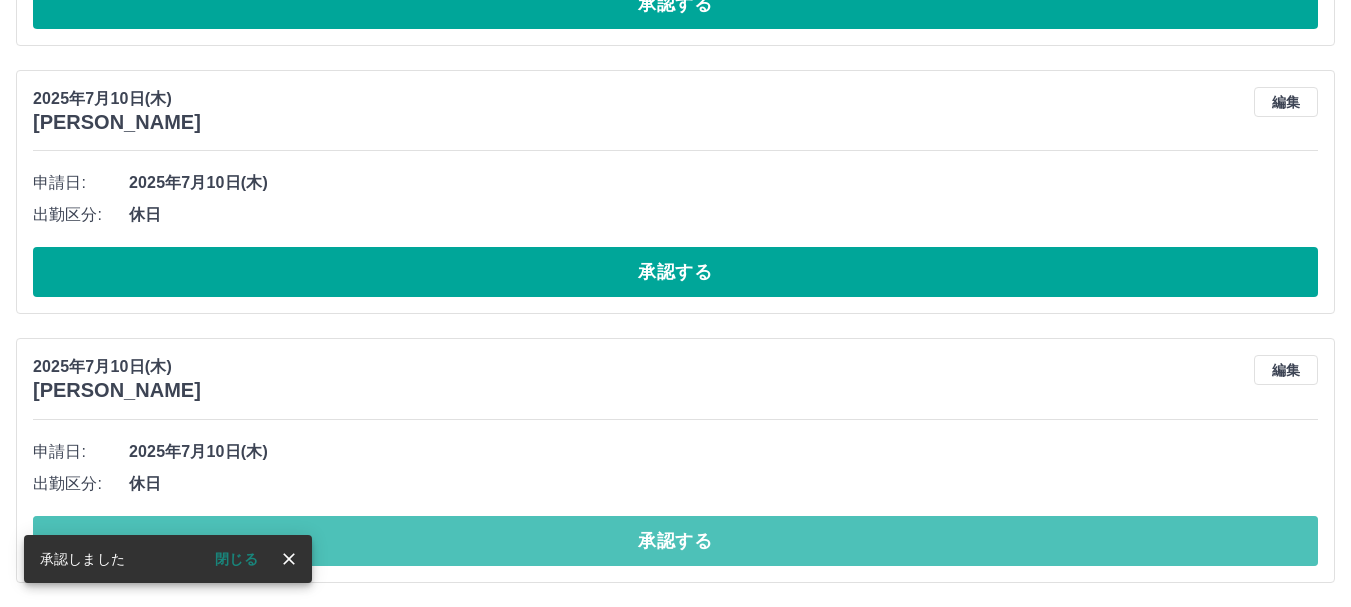 click on "承認する" at bounding box center [675, 541] 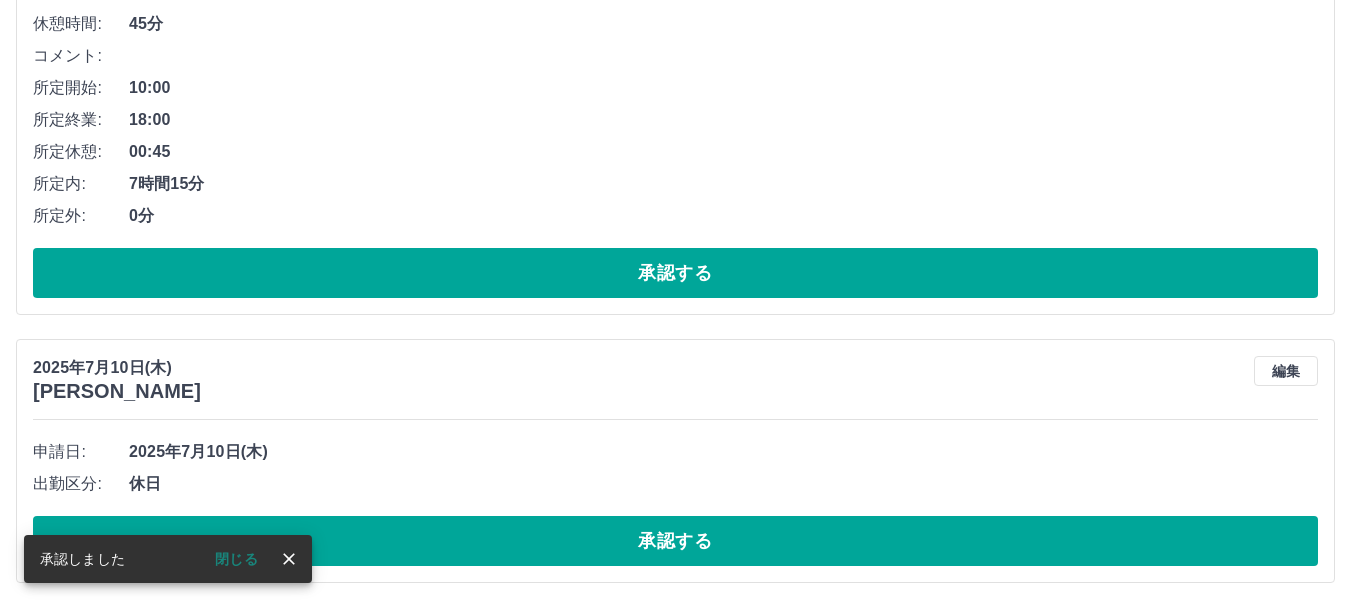 scroll, scrollTop: 7072, scrollLeft: 0, axis: vertical 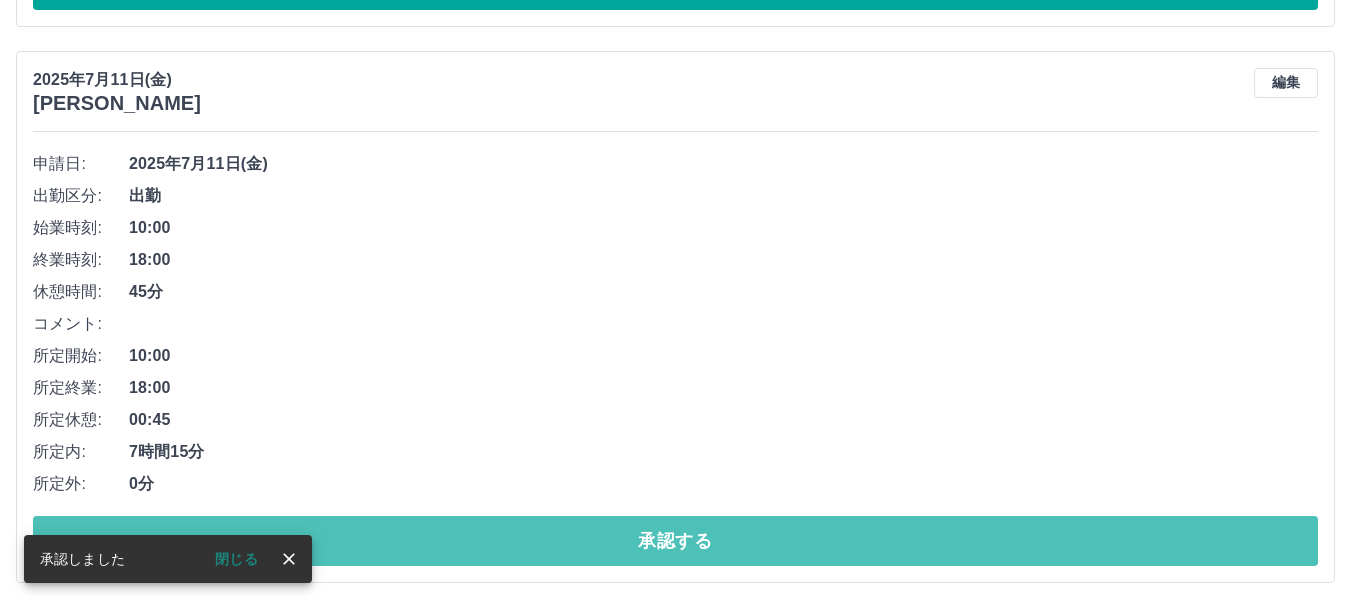 click on "承認する" at bounding box center [675, 541] 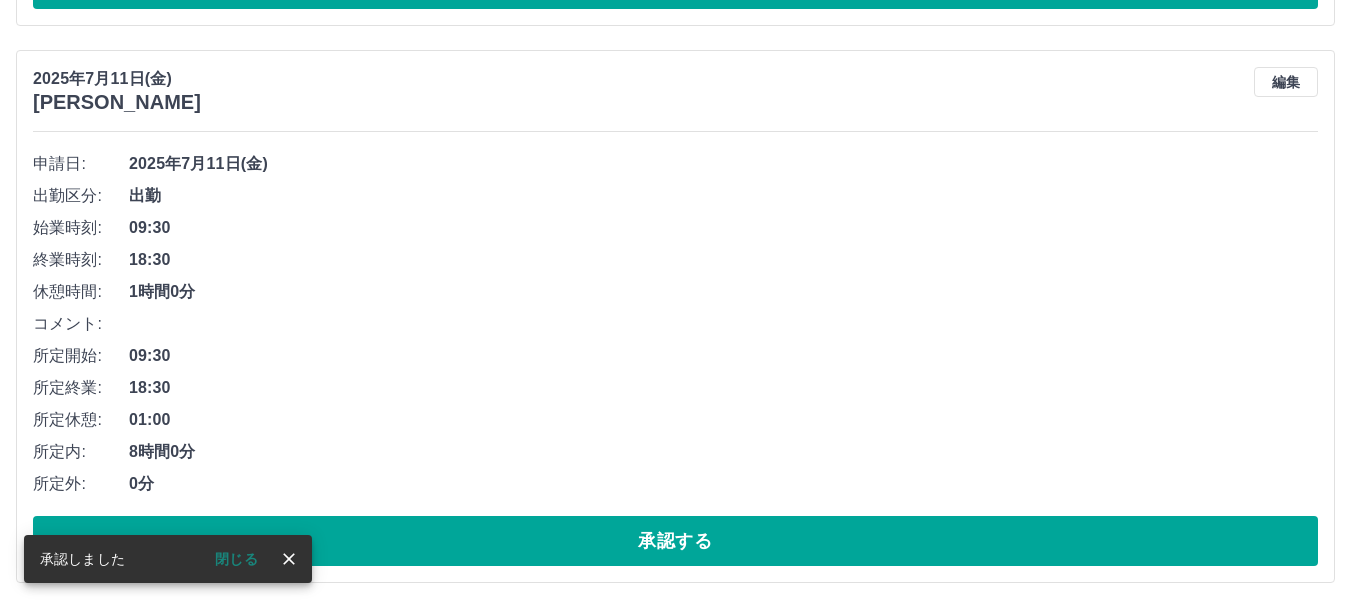 scroll, scrollTop: 6248, scrollLeft: 0, axis: vertical 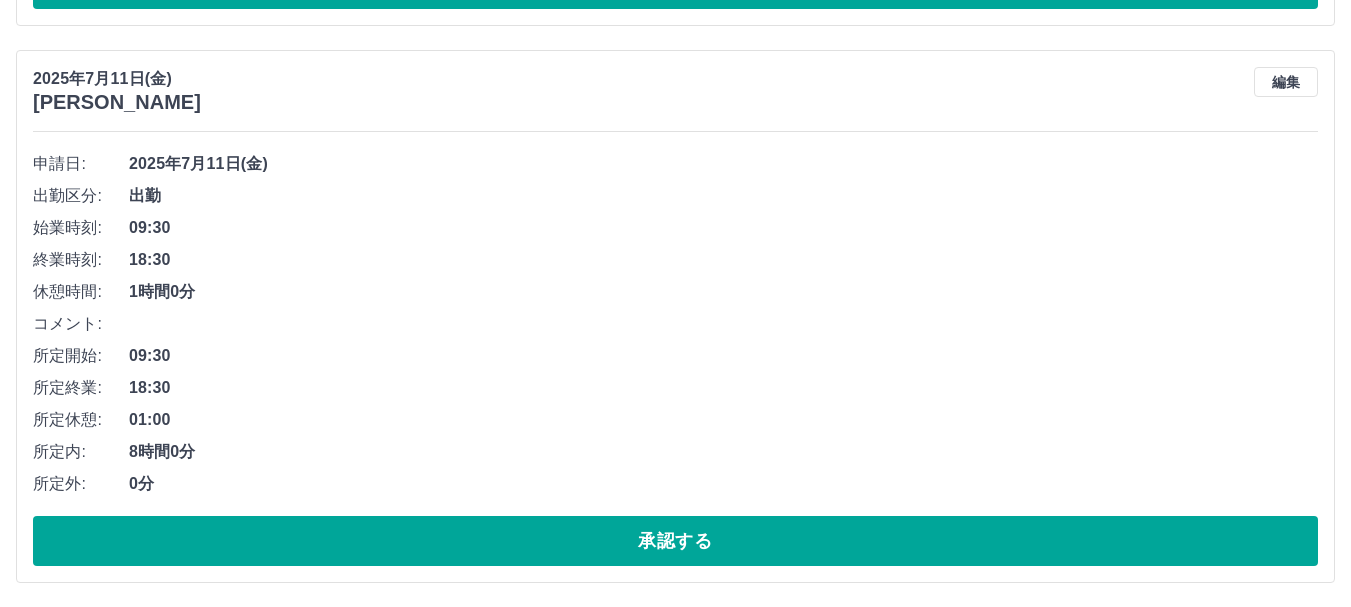 click on "承認する" at bounding box center [675, 541] 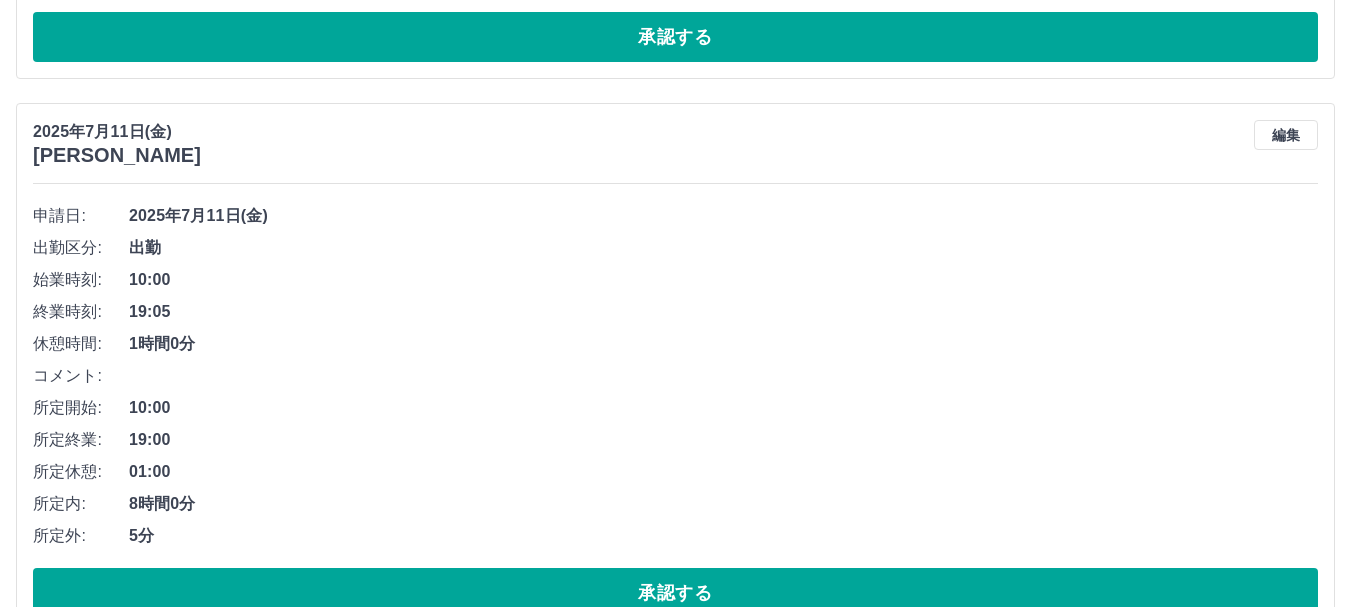 scroll, scrollTop: 5691, scrollLeft: 0, axis: vertical 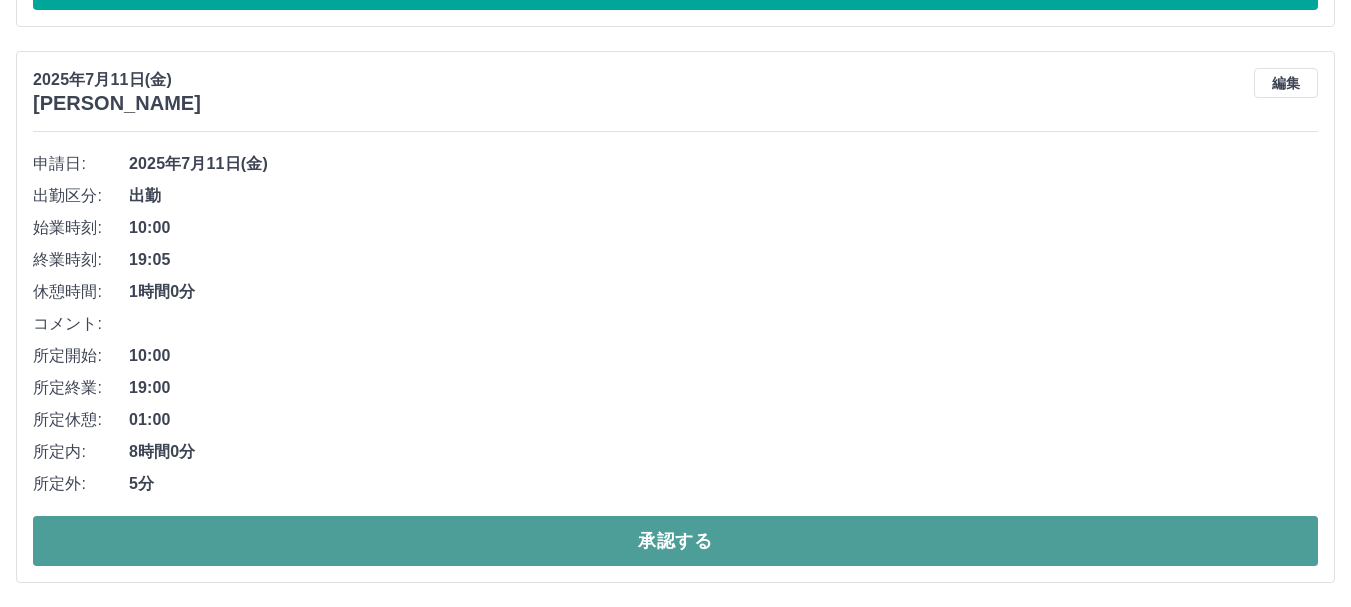 click on "承認する" at bounding box center [675, 541] 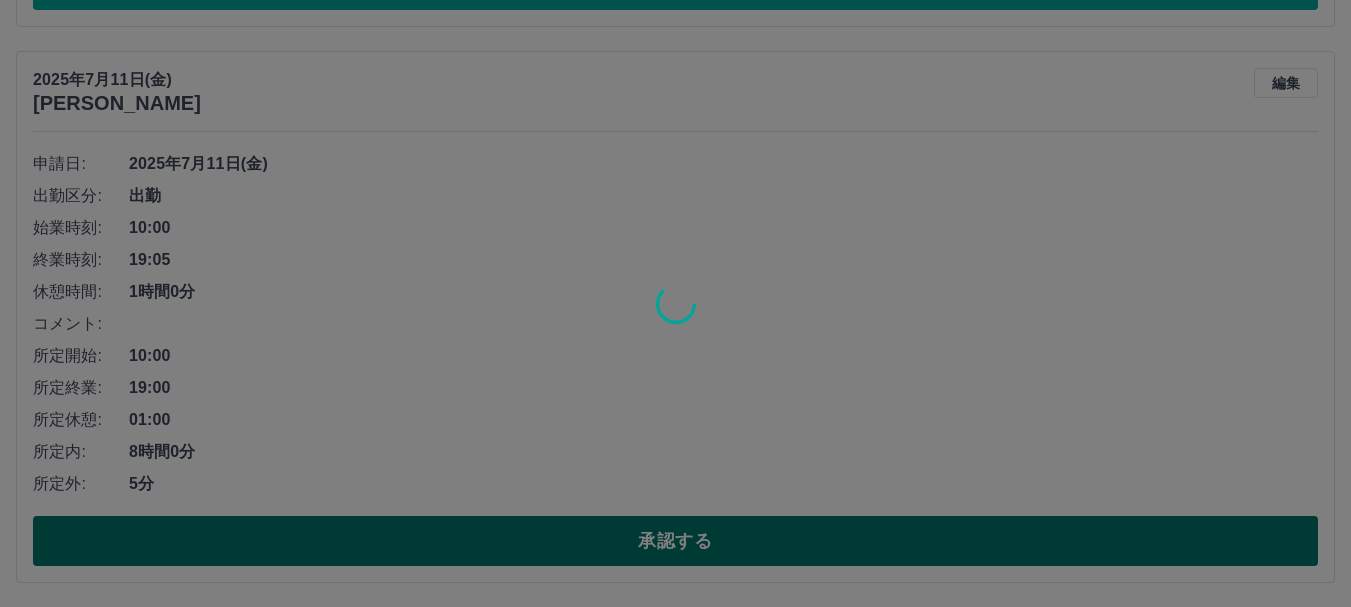 scroll, scrollTop: 5135, scrollLeft: 0, axis: vertical 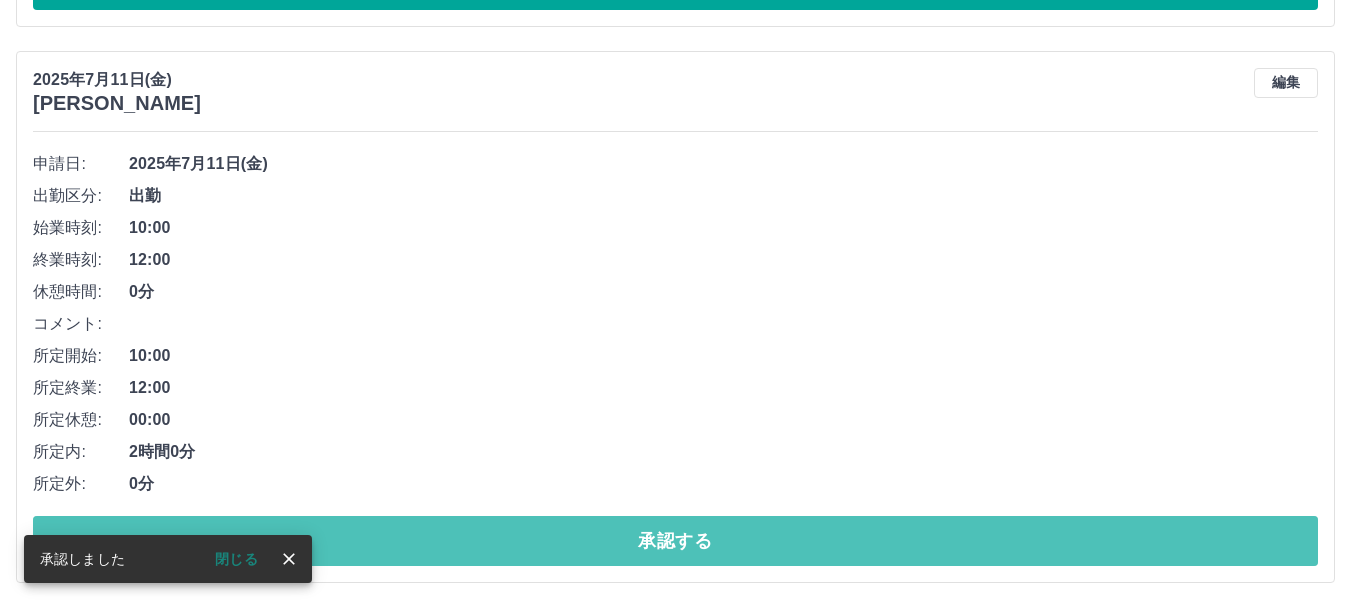 click on "承認する" at bounding box center (675, 541) 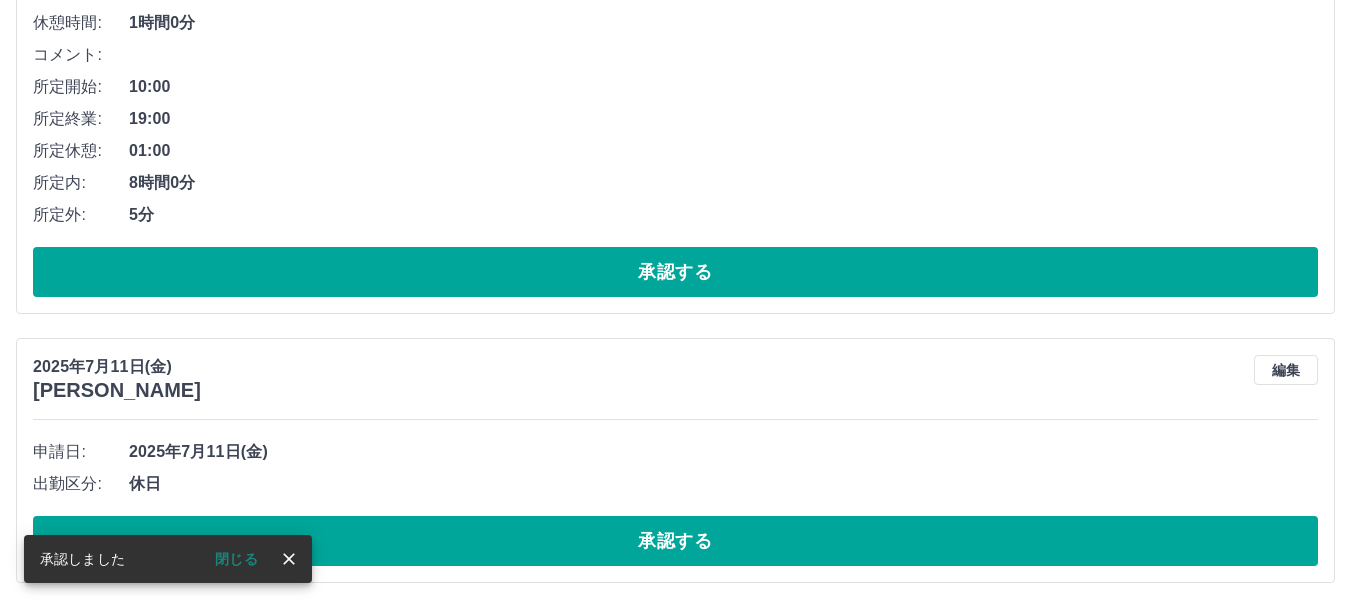 scroll, scrollTop: 4579, scrollLeft: 0, axis: vertical 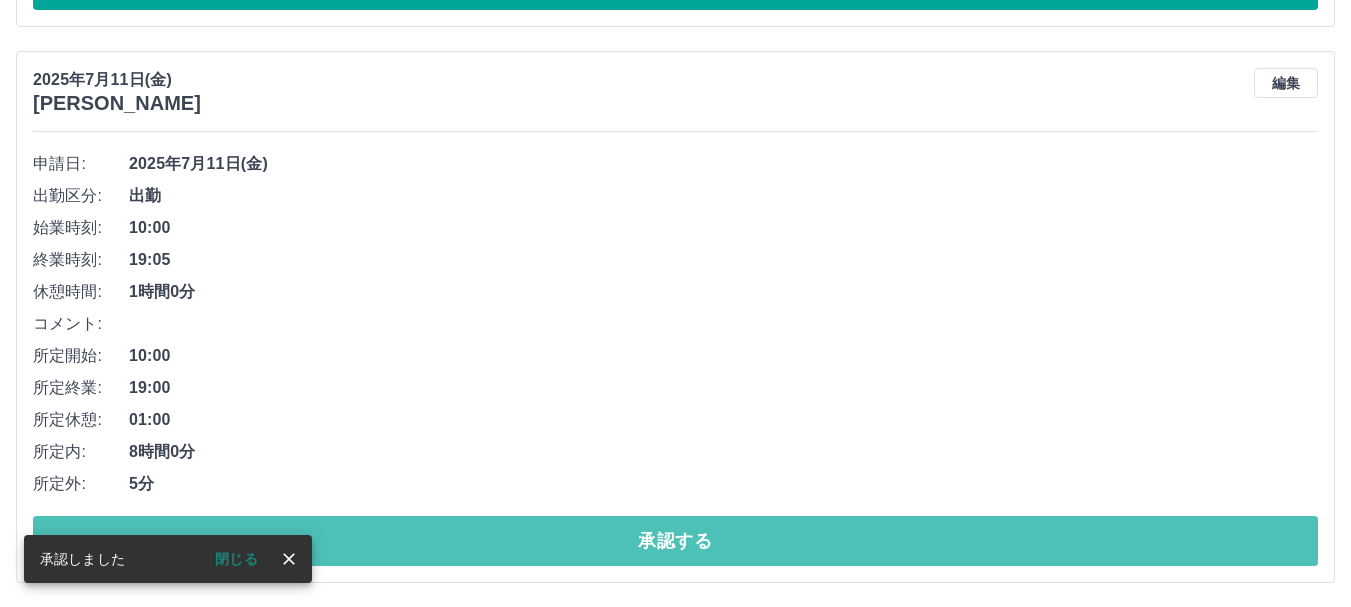 click on "承認する" at bounding box center (675, 541) 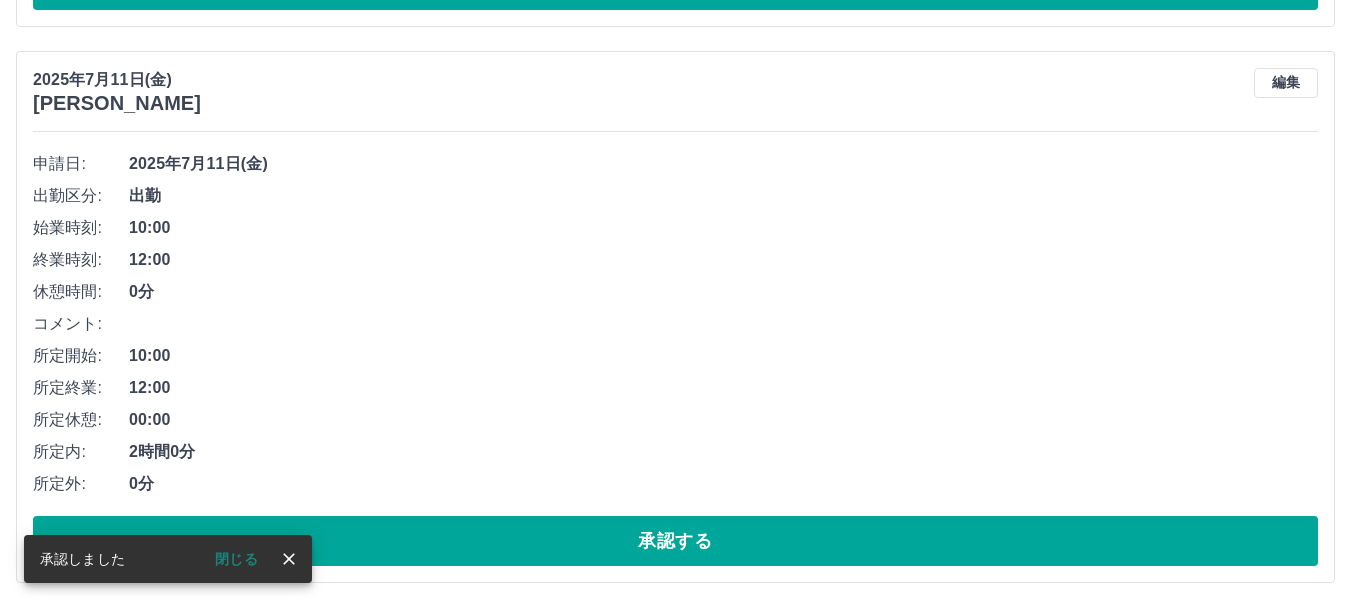 scroll, scrollTop: 3754, scrollLeft: 0, axis: vertical 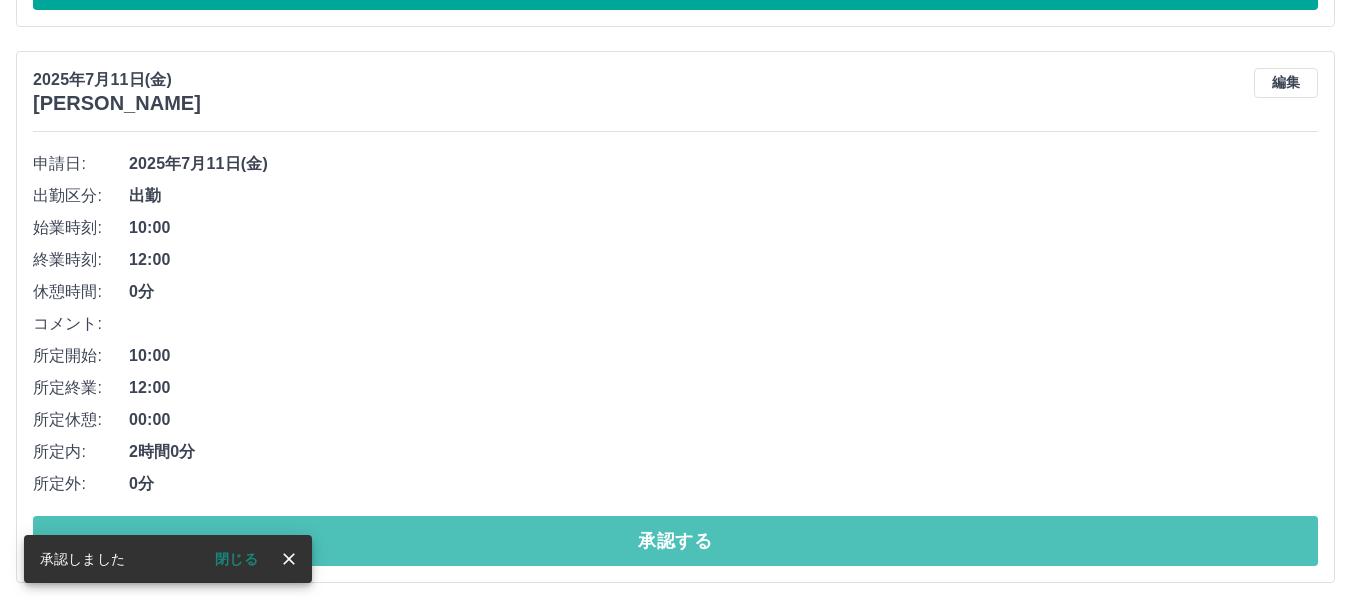 click on "承認する" at bounding box center (675, 541) 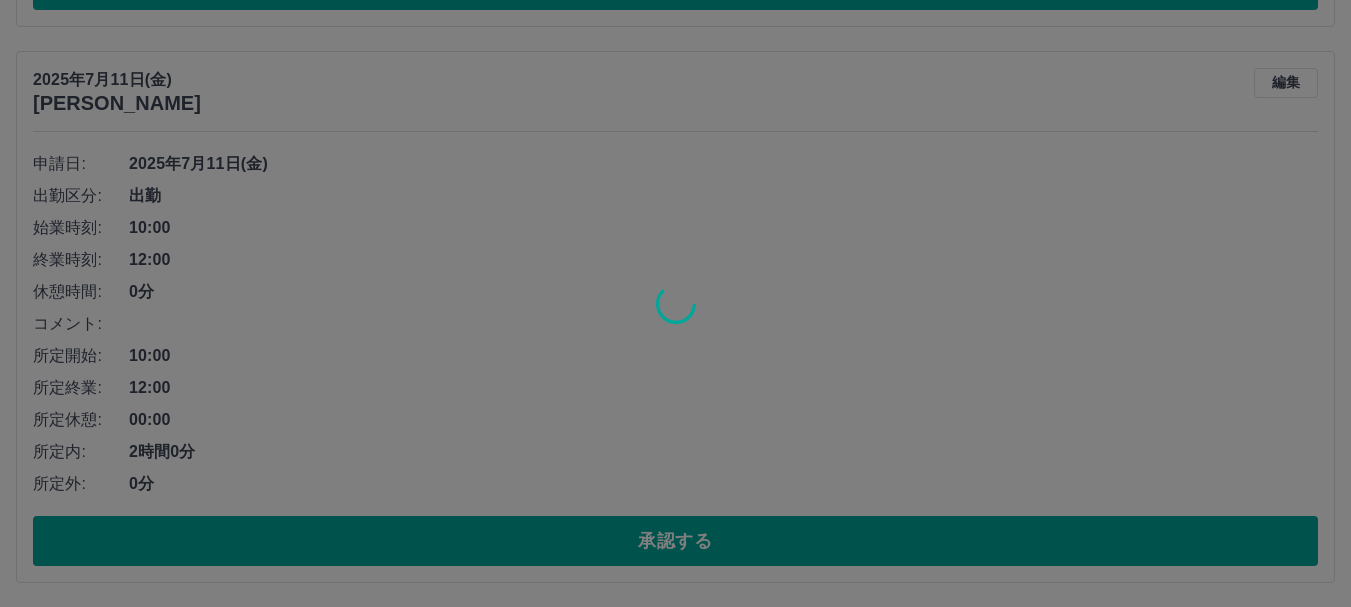 scroll, scrollTop: 3198, scrollLeft: 0, axis: vertical 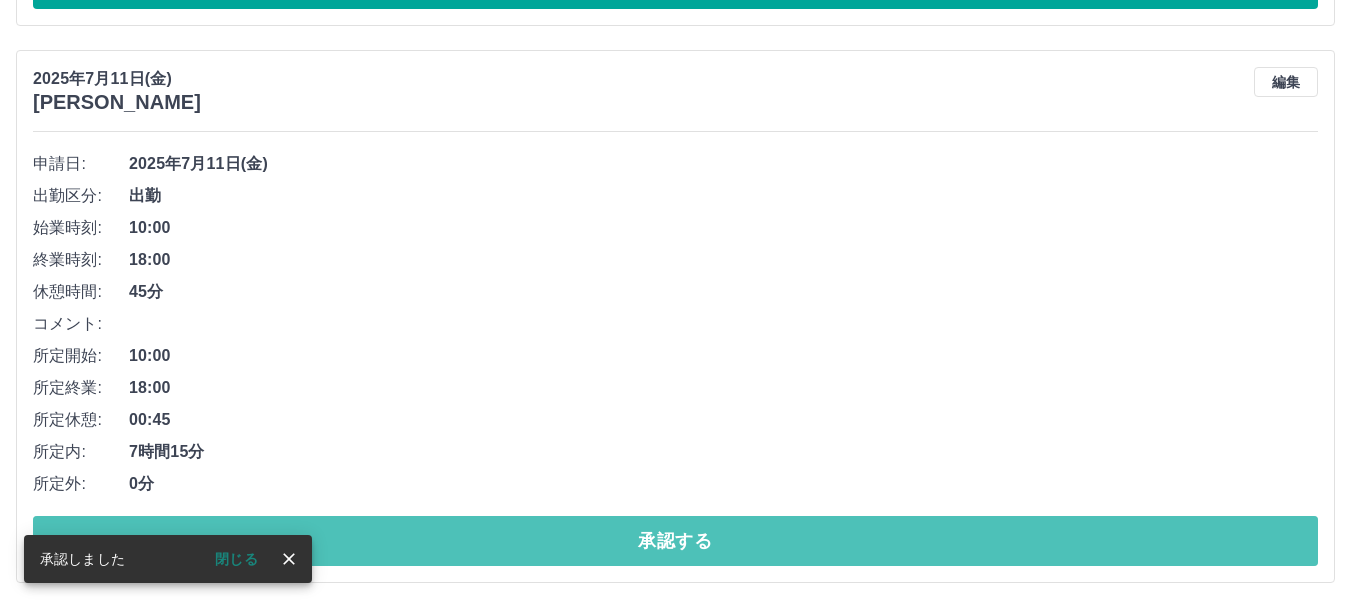 click on "承認する" at bounding box center (675, 541) 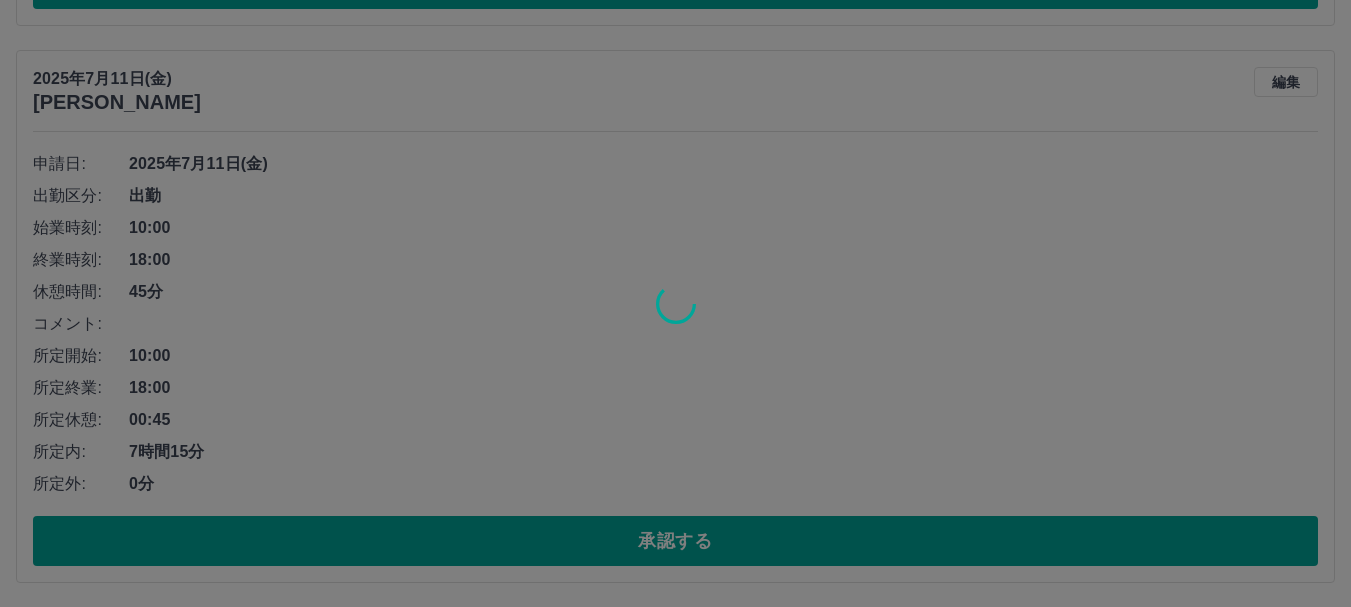 scroll, scrollTop: 2641, scrollLeft: 0, axis: vertical 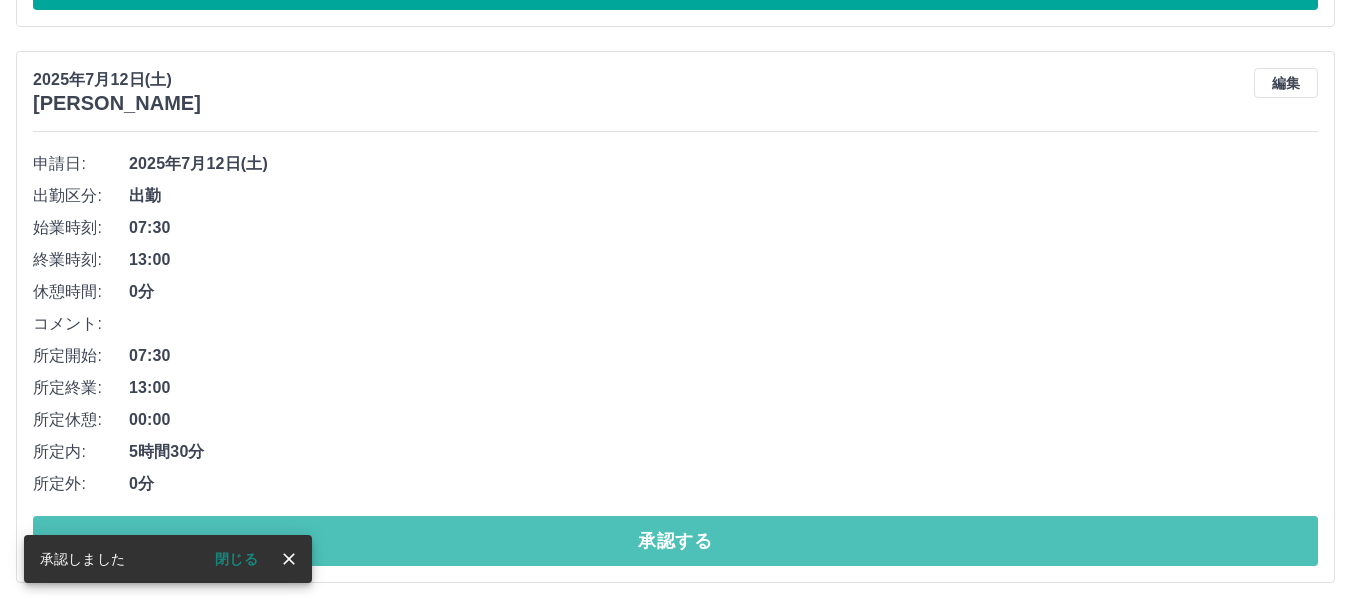 click on "承認する" at bounding box center [675, 541] 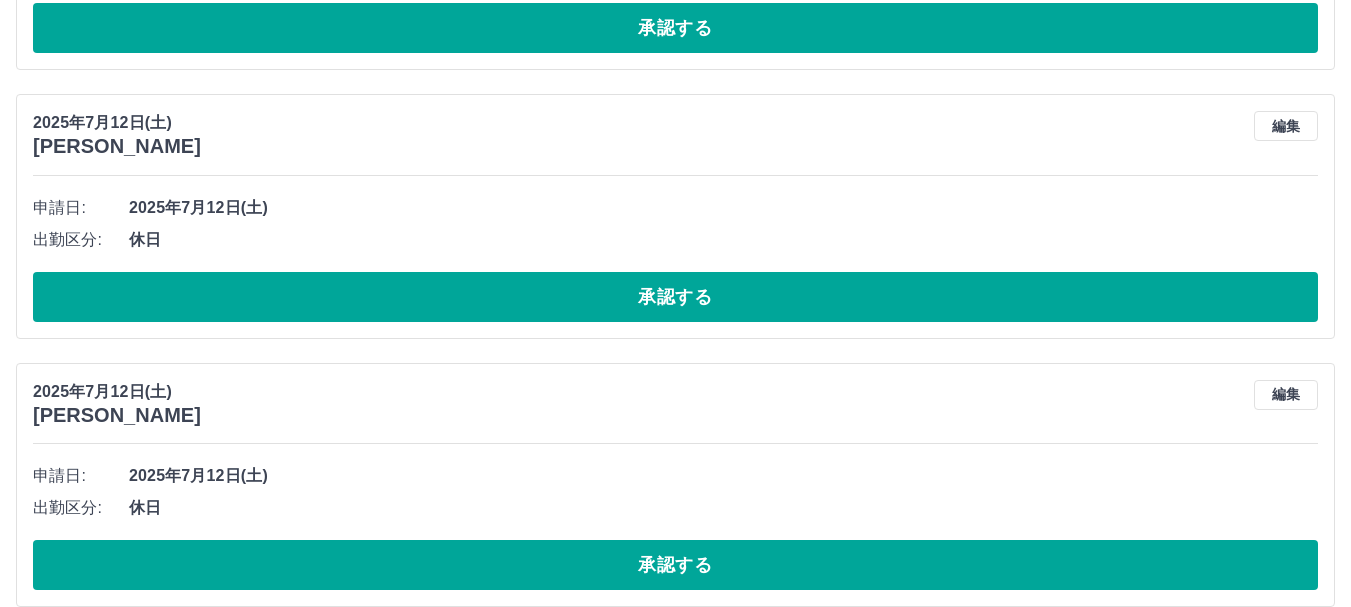 scroll, scrollTop: 2085, scrollLeft: 0, axis: vertical 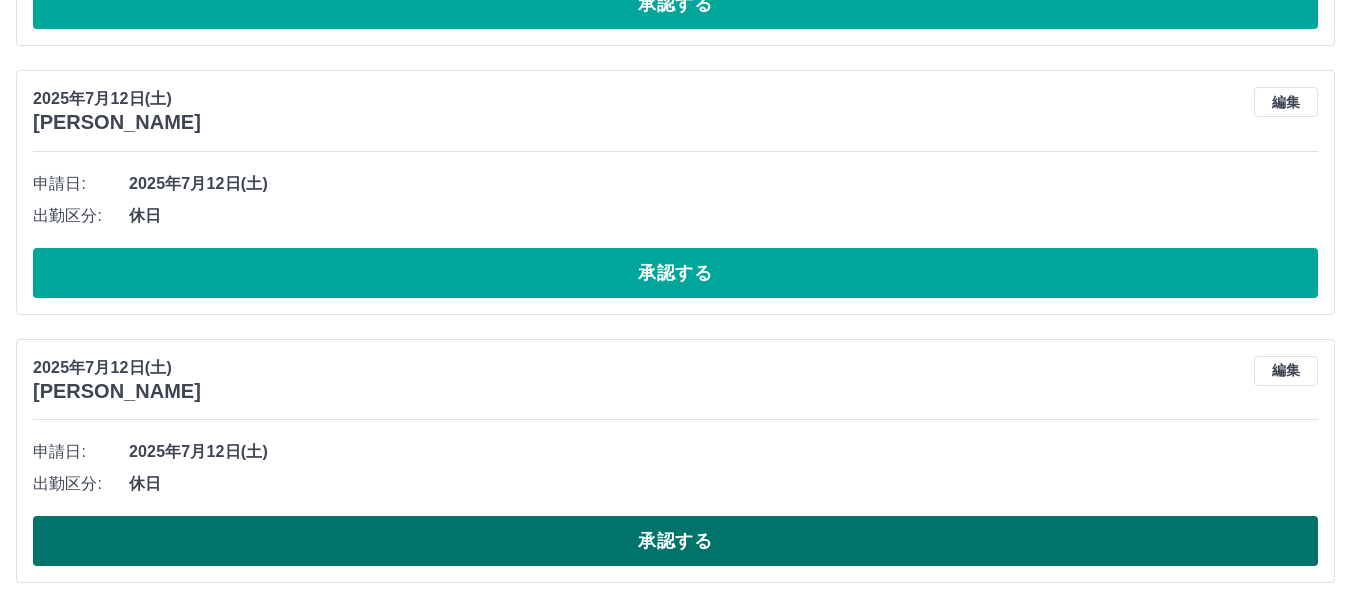 click on "承認する" at bounding box center (675, 541) 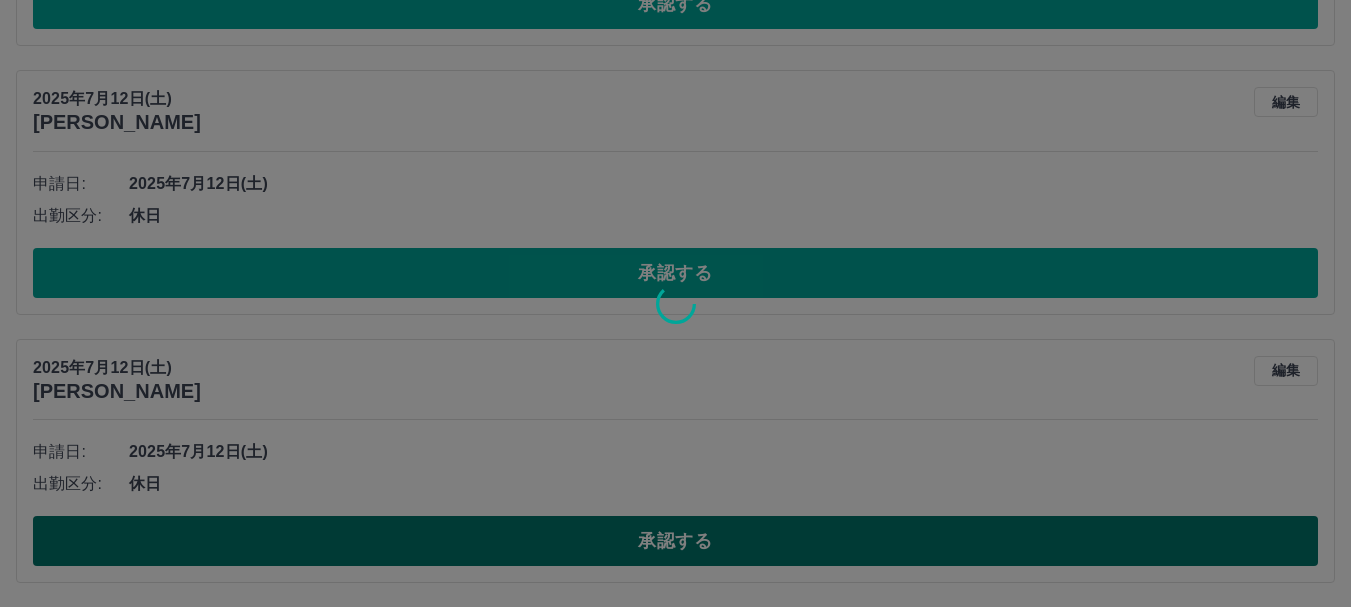 scroll, scrollTop: 1817, scrollLeft: 0, axis: vertical 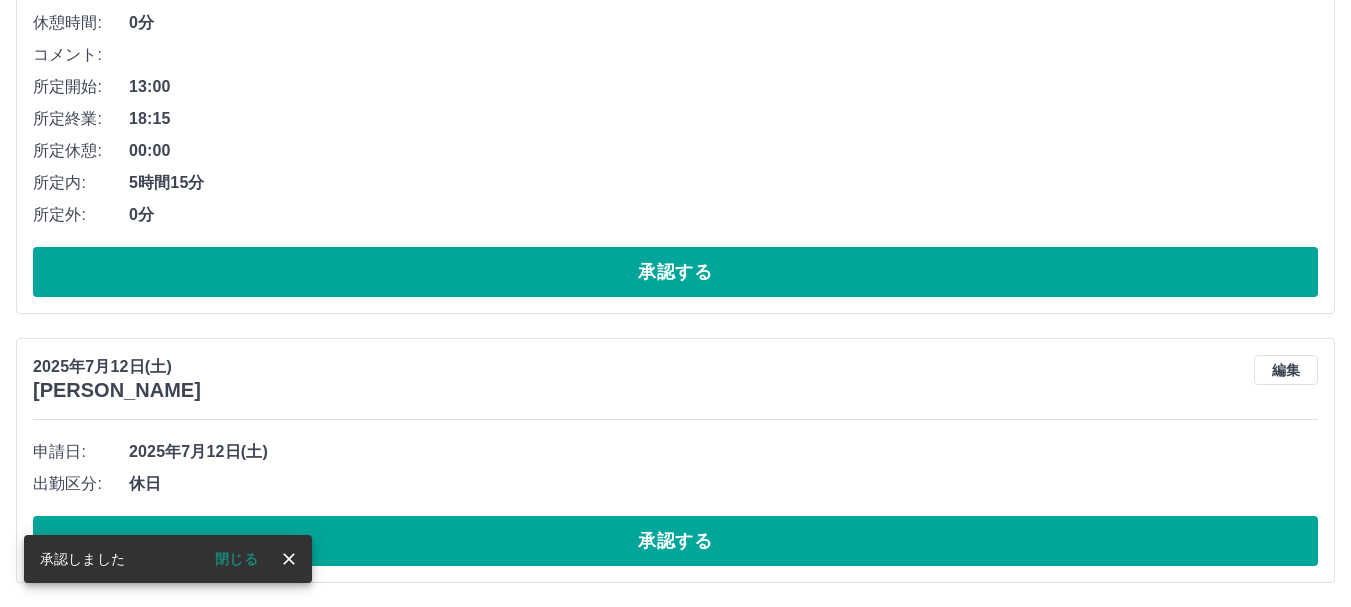 click on "承認する" at bounding box center [675, 541] 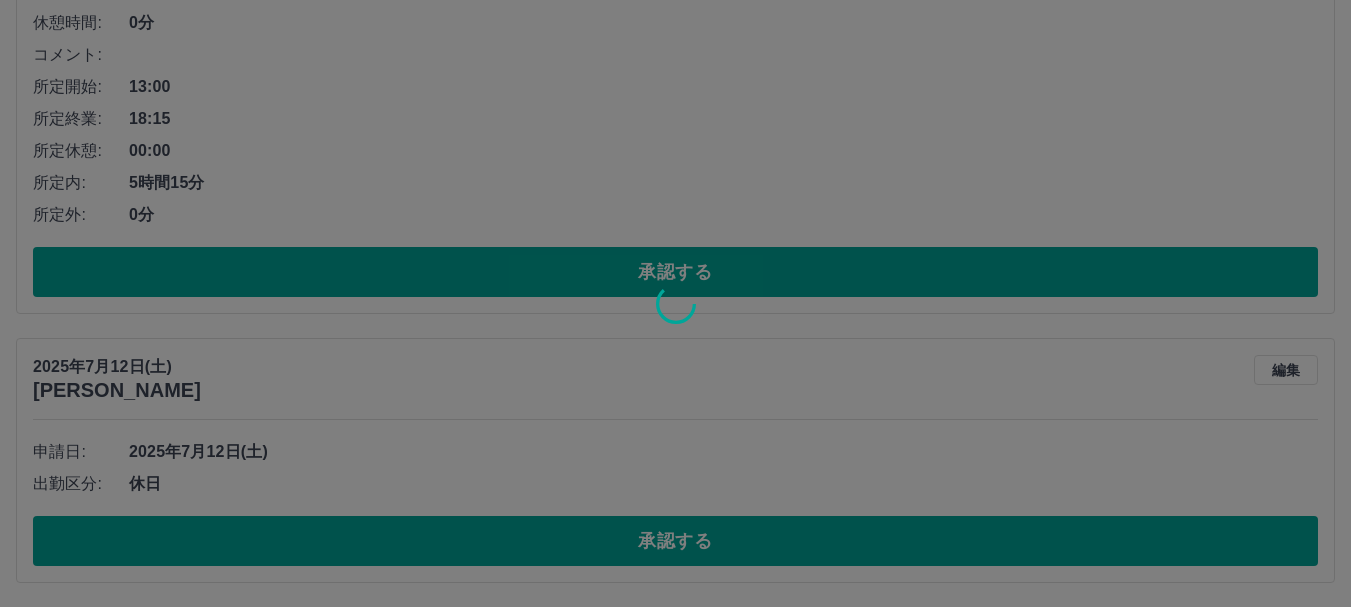 scroll, scrollTop: 1548, scrollLeft: 0, axis: vertical 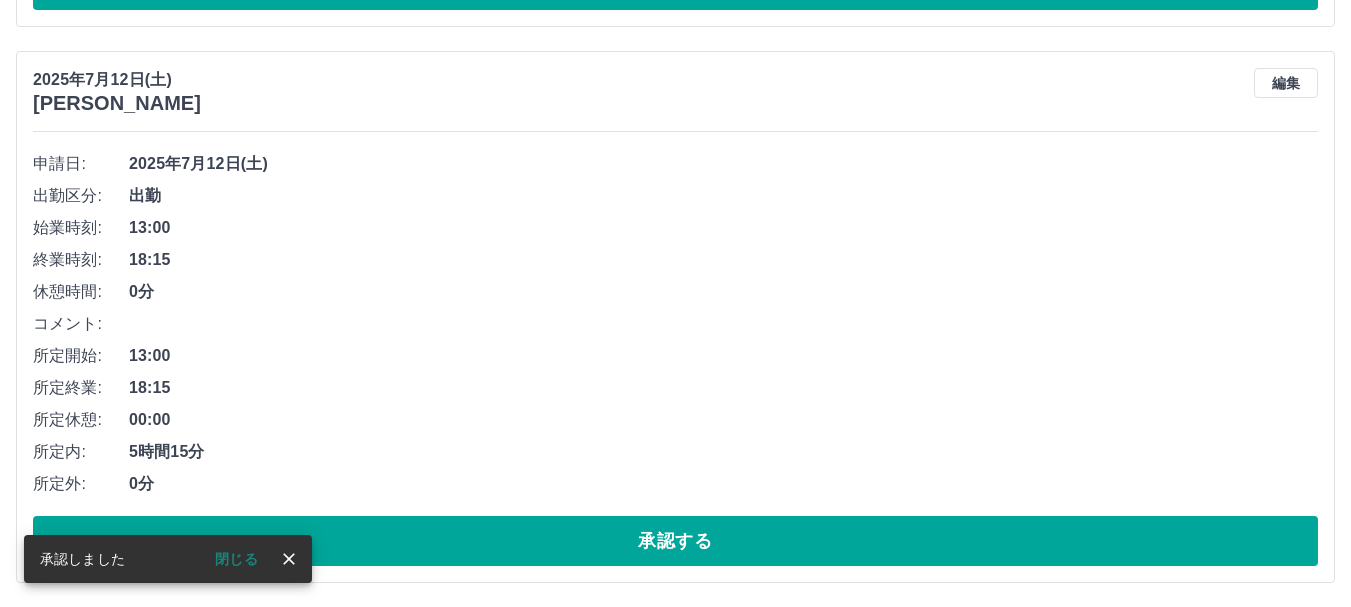 click on "承認する" at bounding box center (675, 541) 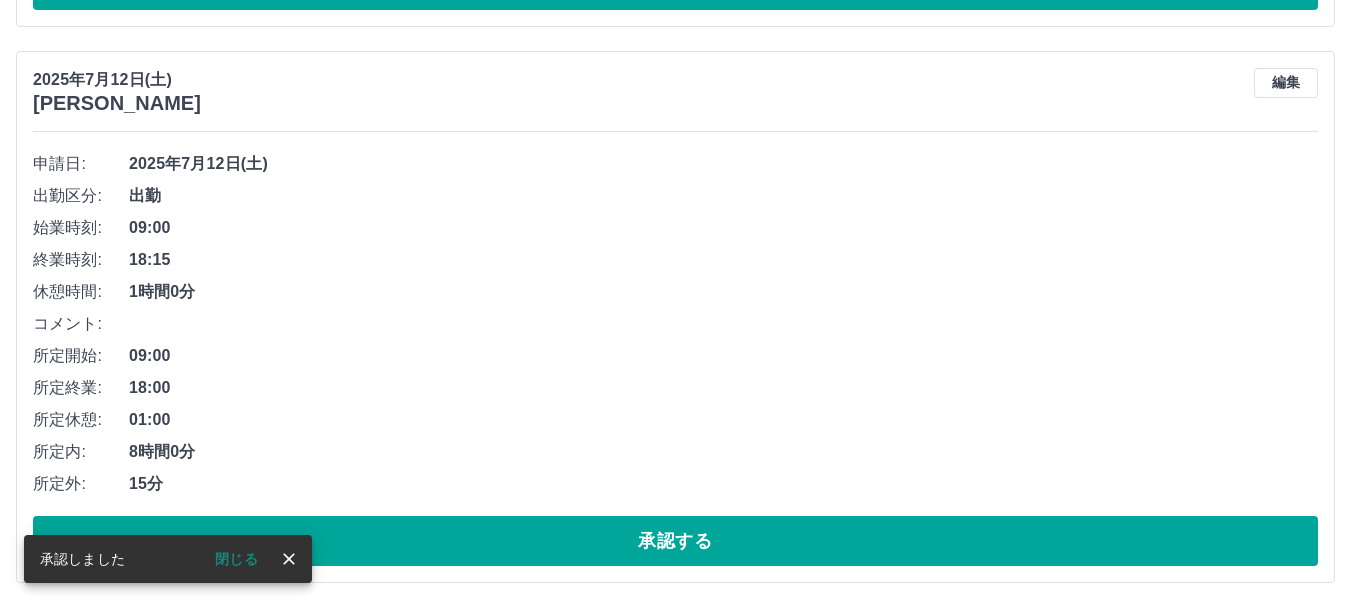 scroll, scrollTop: 992, scrollLeft: 0, axis: vertical 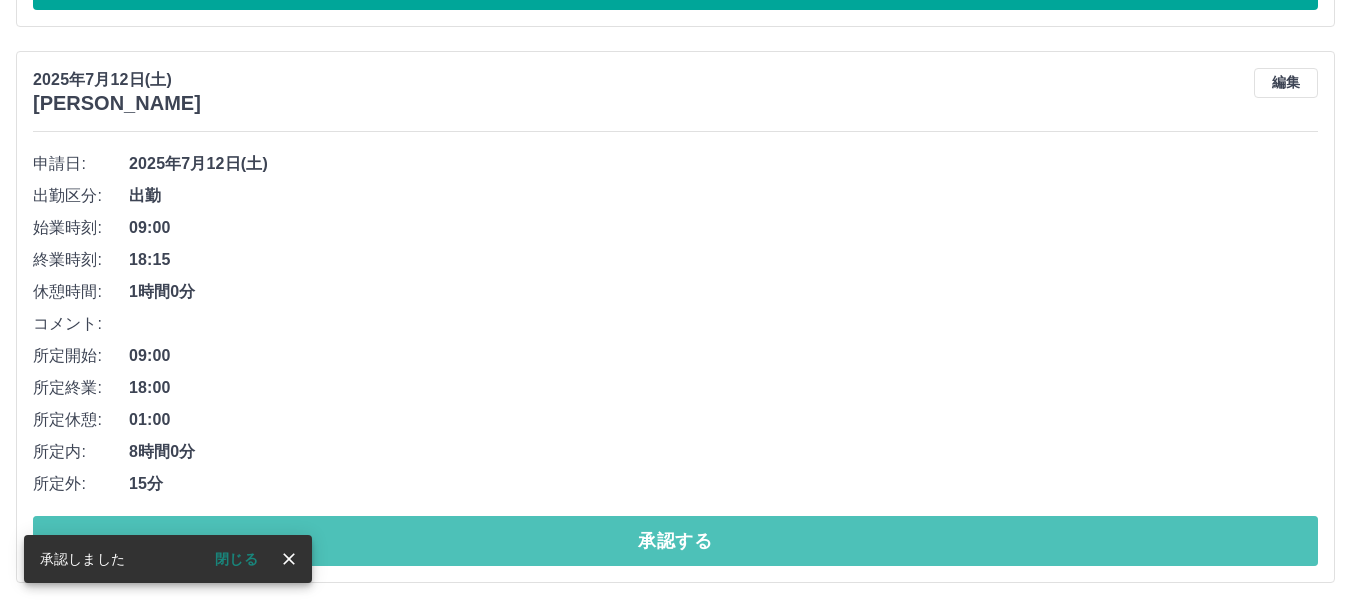 click on "承認する" at bounding box center (675, 541) 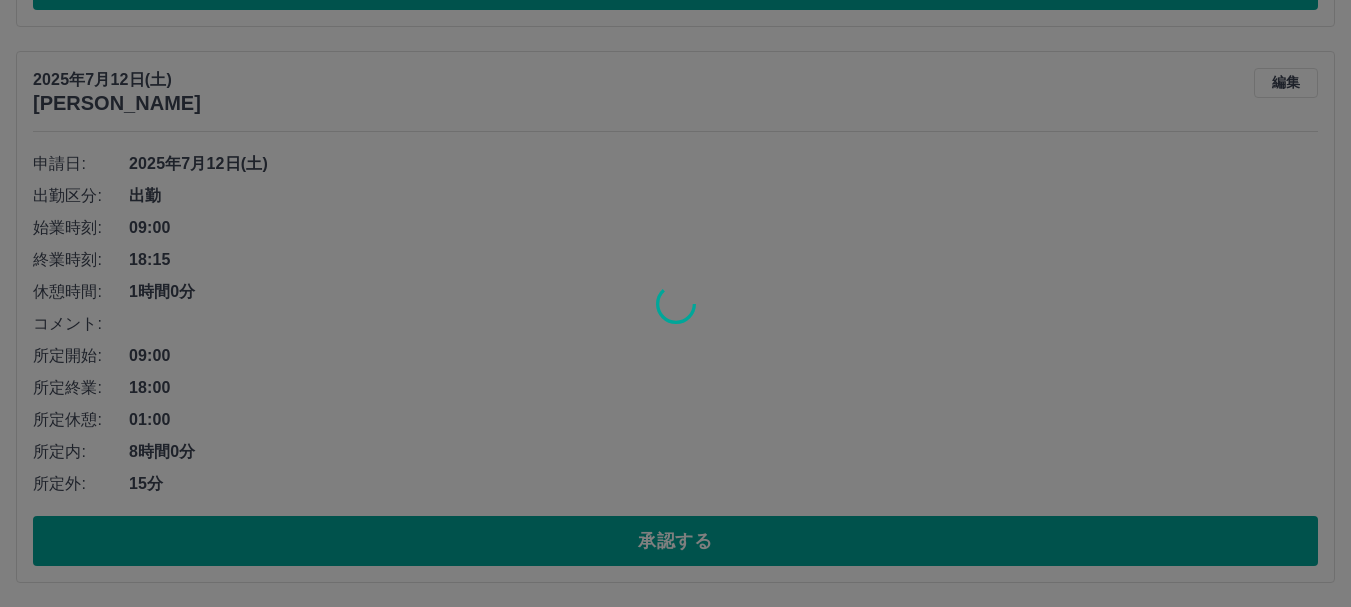 scroll, scrollTop: 436, scrollLeft: 0, axis: vertical 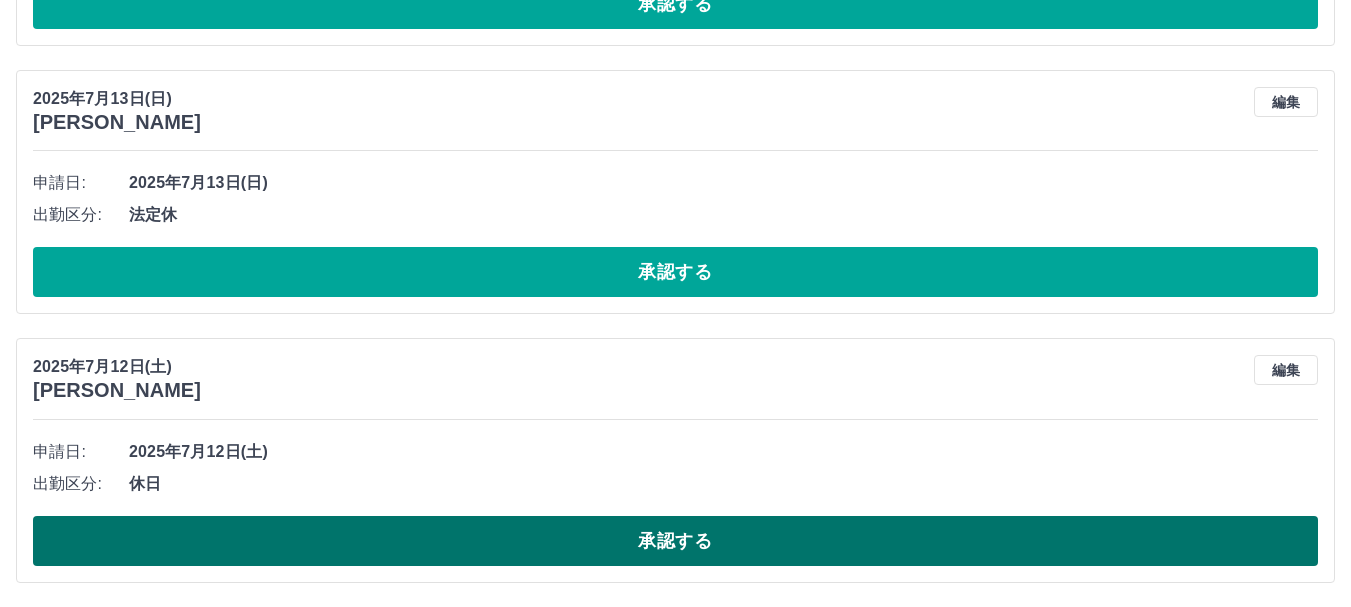 click on "承認する" at bounding box center (675, 541) 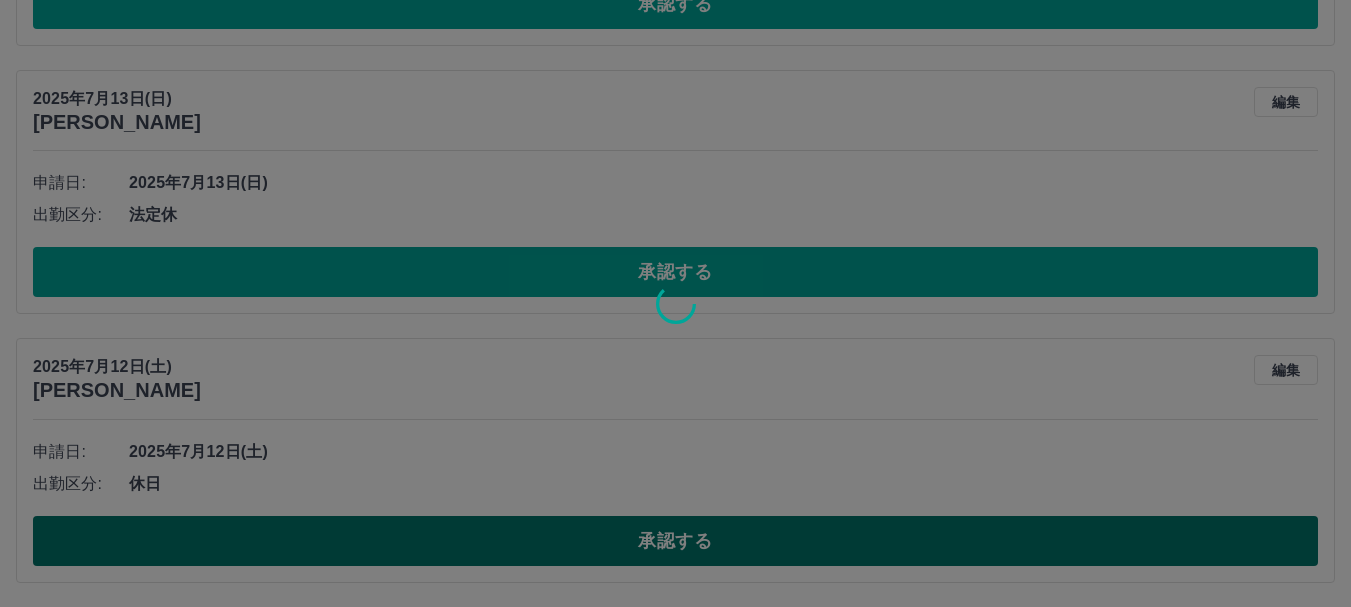 scroll, scrollTop: 167, scrollLeft: 0, axis: vertical 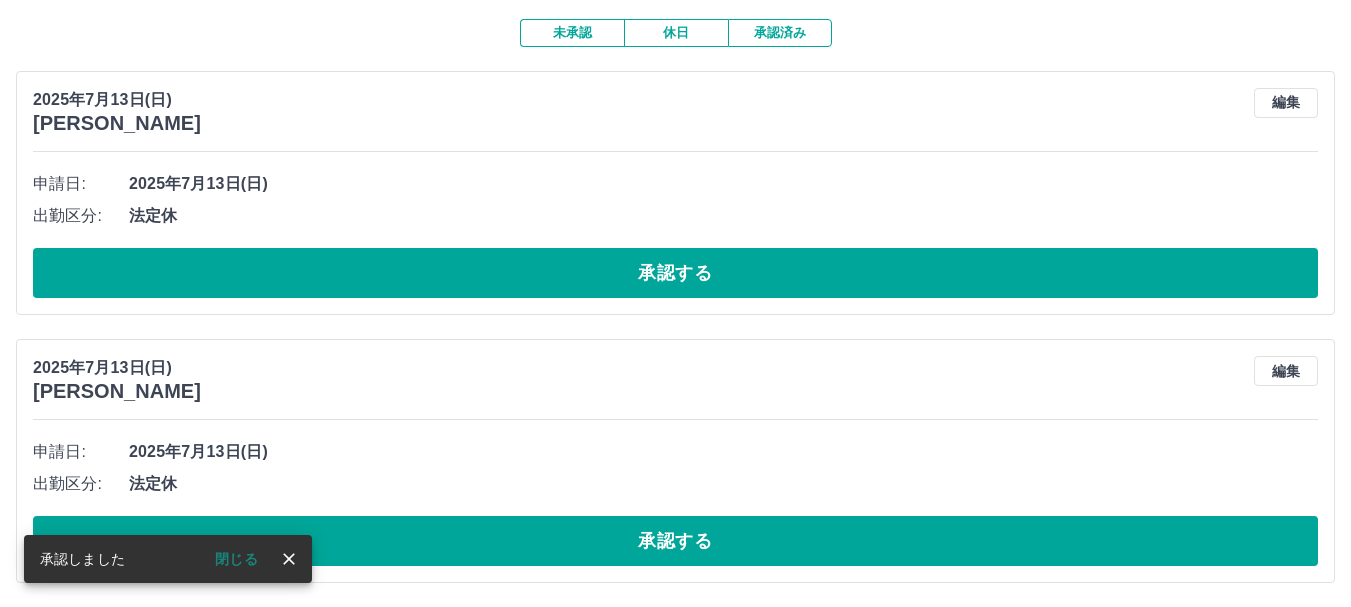 click on "承認する" at bounding box center [675, 541] 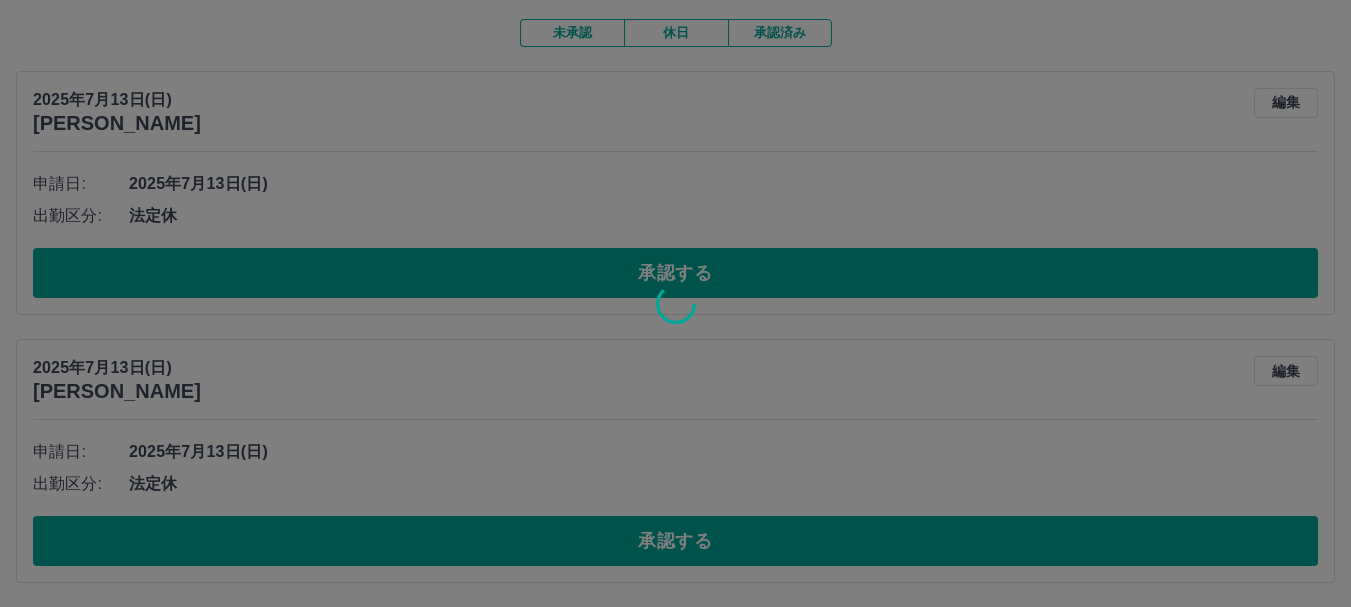 scroll, scrollTop: 0, scrollLeft: 0, axis: both 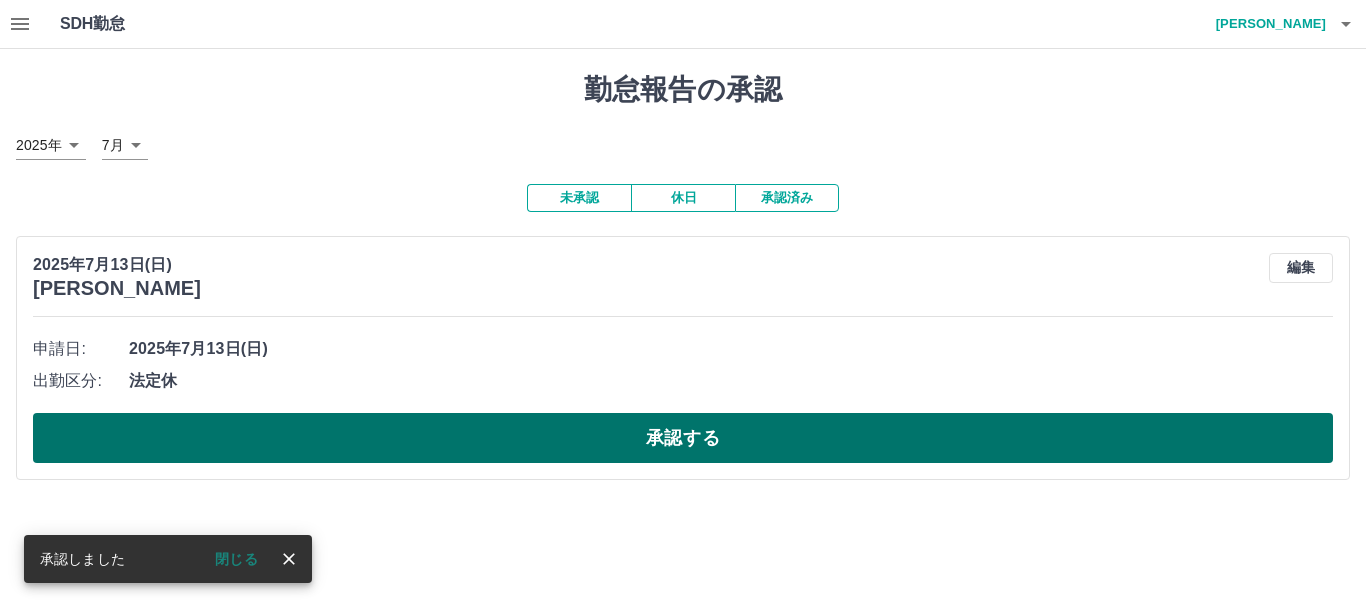 click on "承認する" at bounding box center (683, 438) 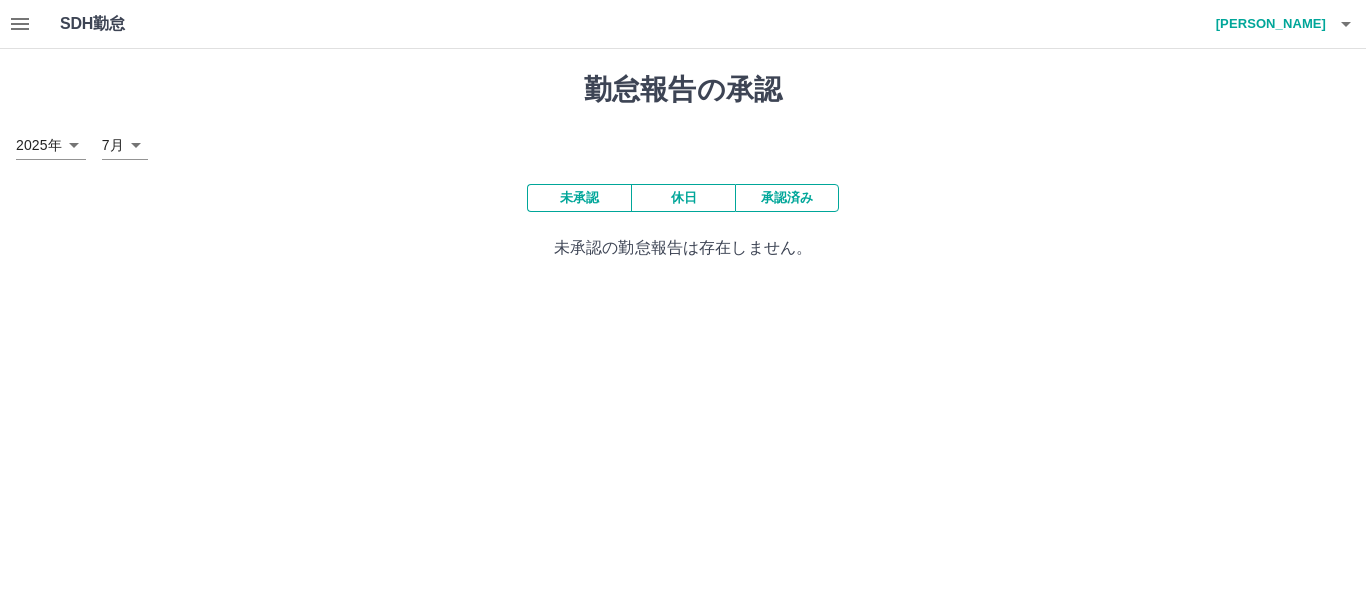 click on "未承認" at bounding box center (579, 198) 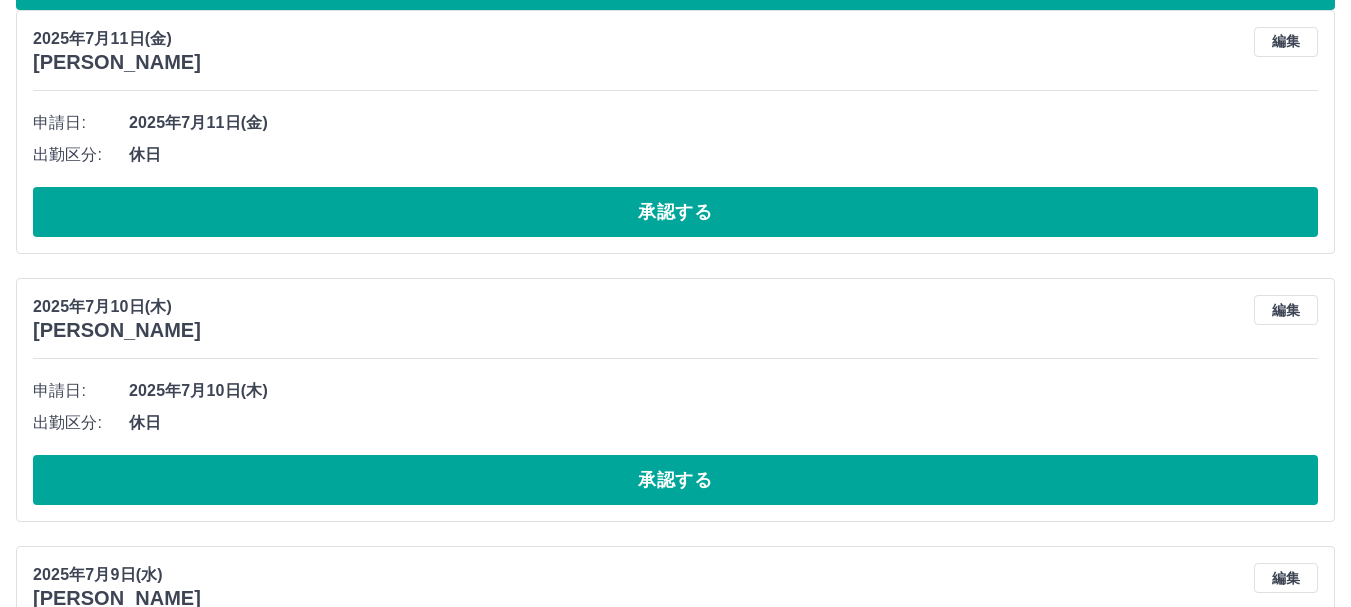 scroll, scrollTop: 8, scrollLeft: 0, axis: vertical 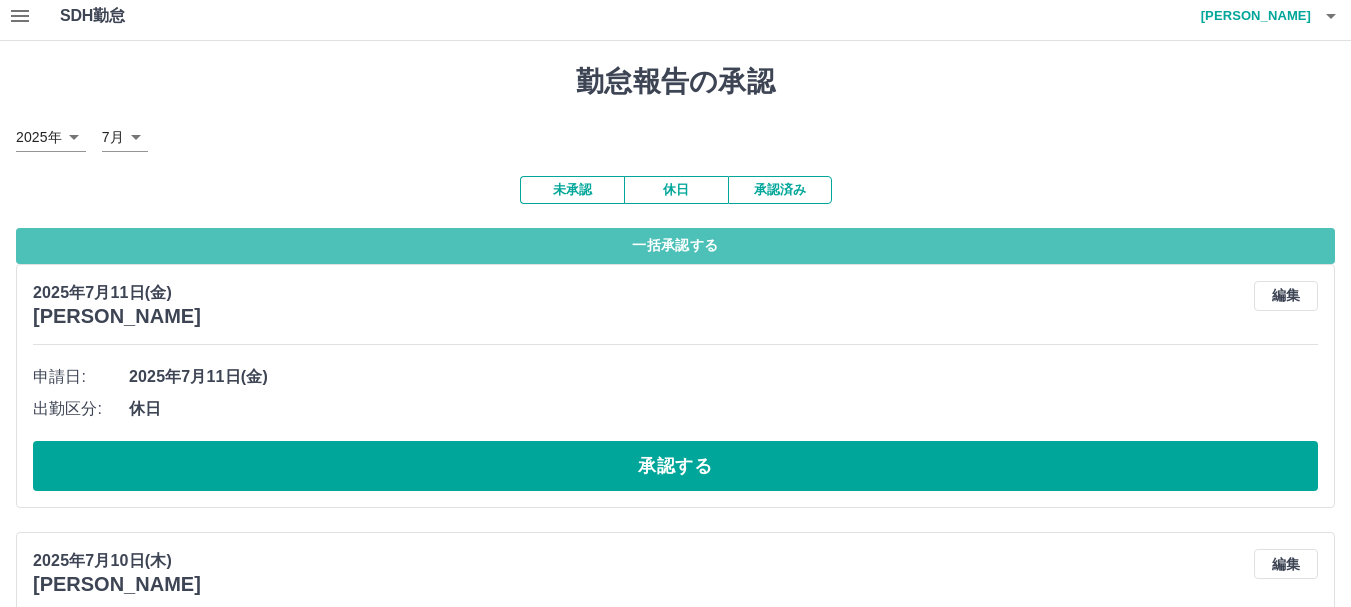click on "一括承認する" at bounding box center [675, 246] 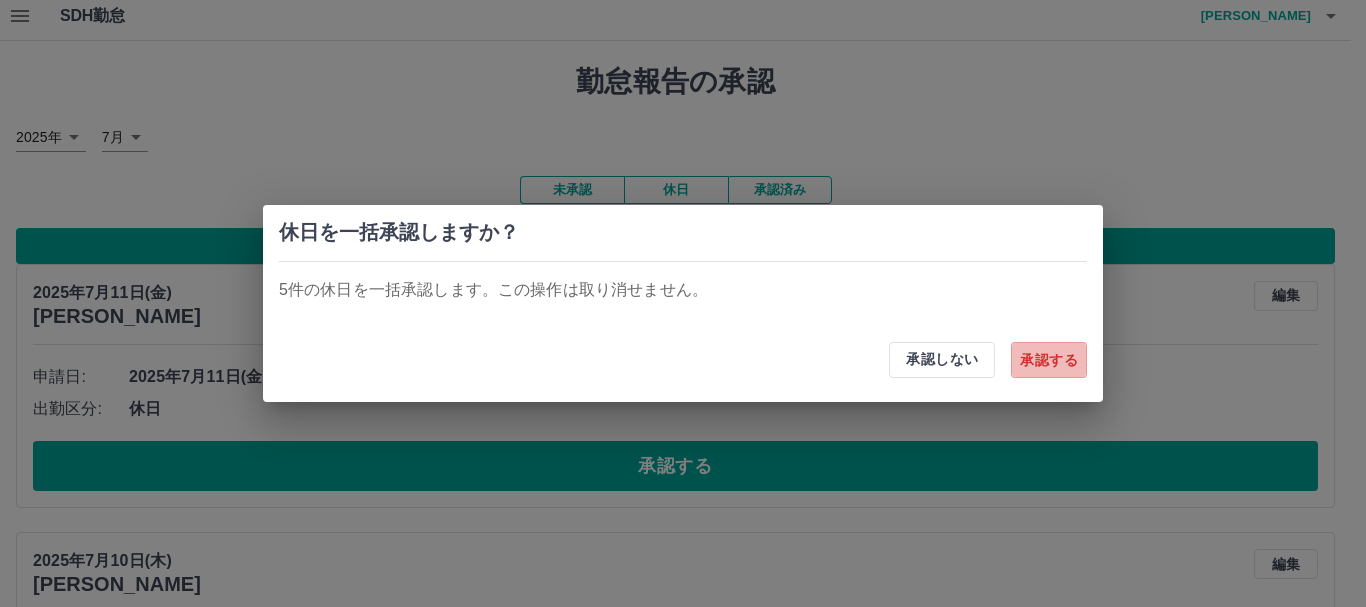click on "承認する" at bounding box center [1049, 360] 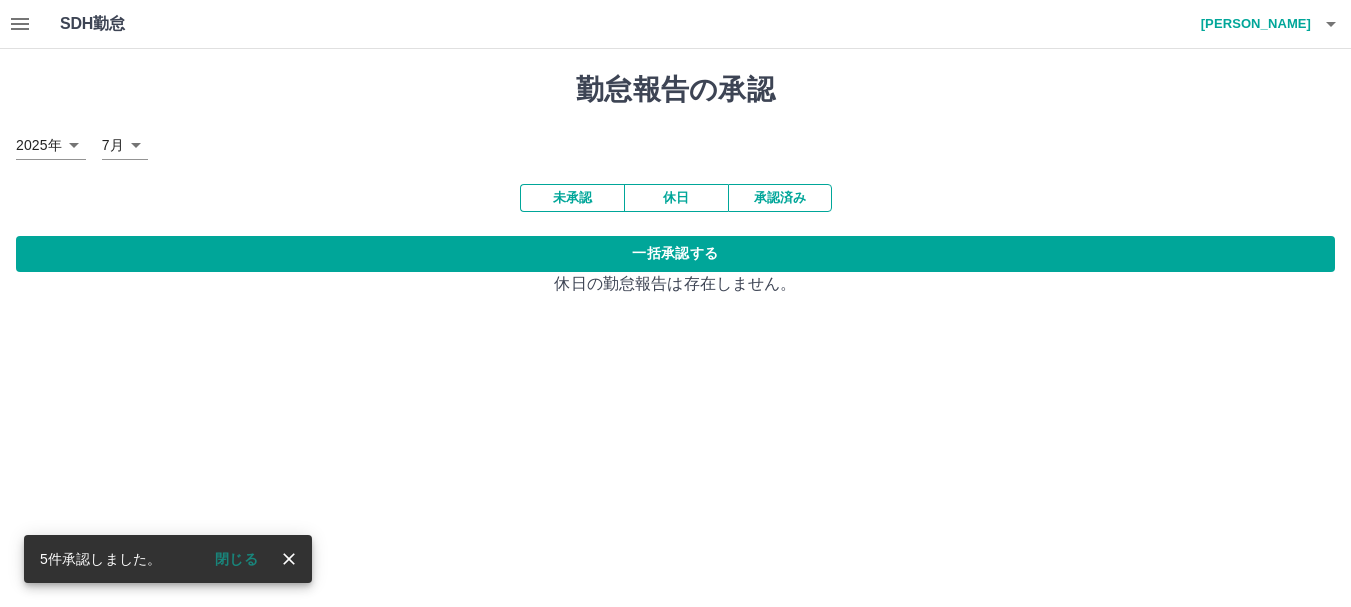 scroll, scrollTop: 0, scrollLeft: 0, axis: both 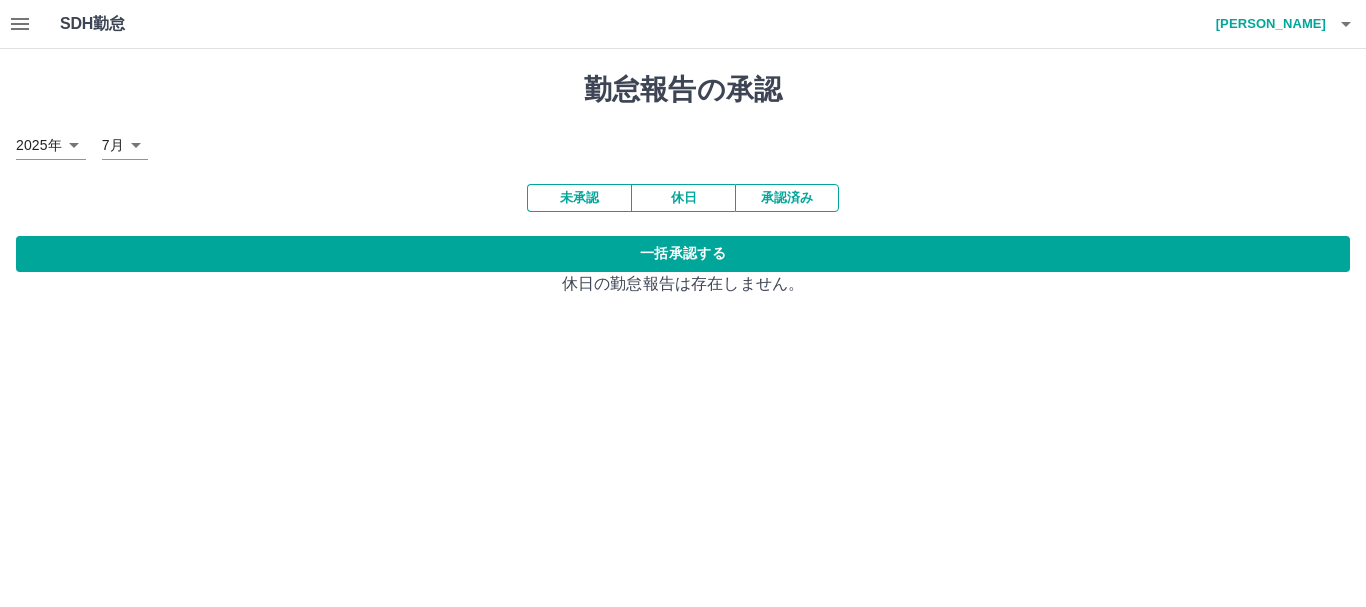 click 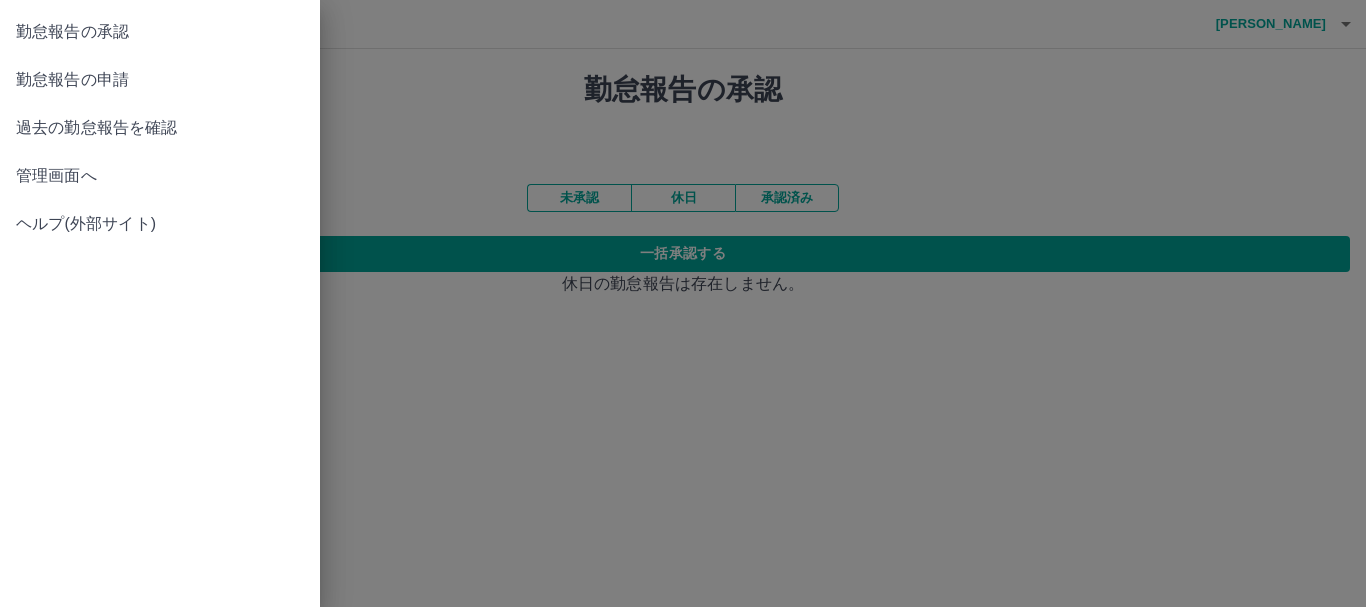 click on "勤怠報告の申請" at bounding box center (160, 80) 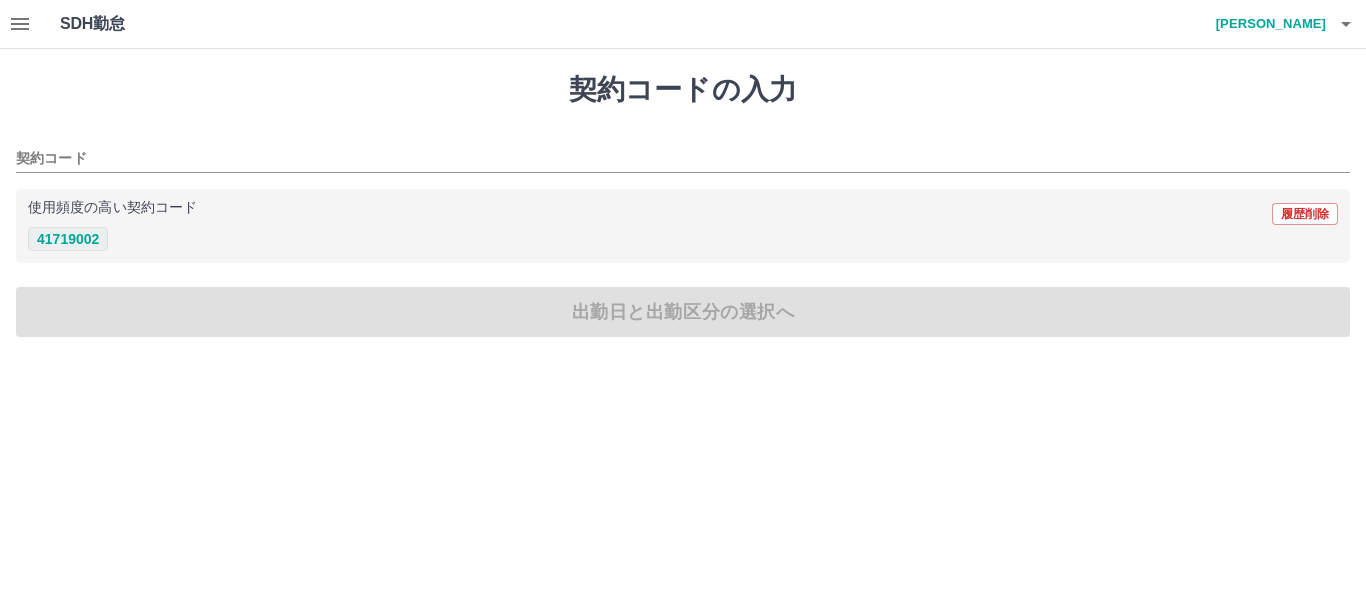 click on "41719002" at bounding box center (68, 239) 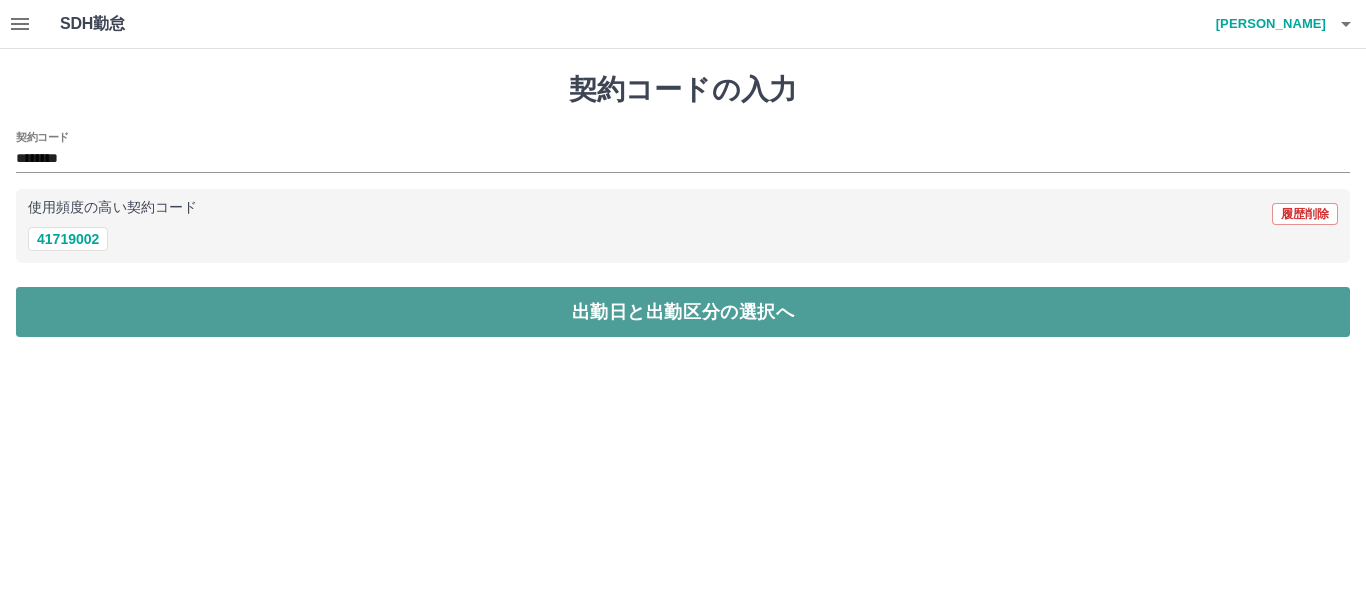 click on "出勤日と出勤区分の選択へ" at bounding box center [683, 312] 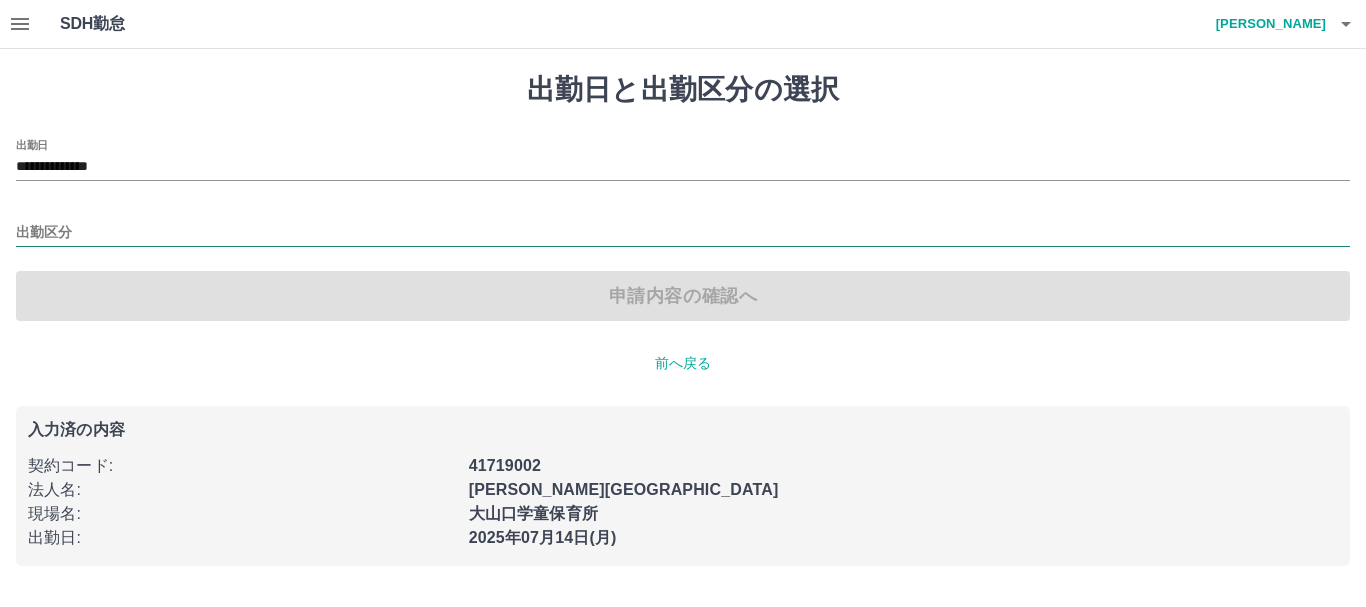 click on "出勤区分" at bounding box center (683, 233) 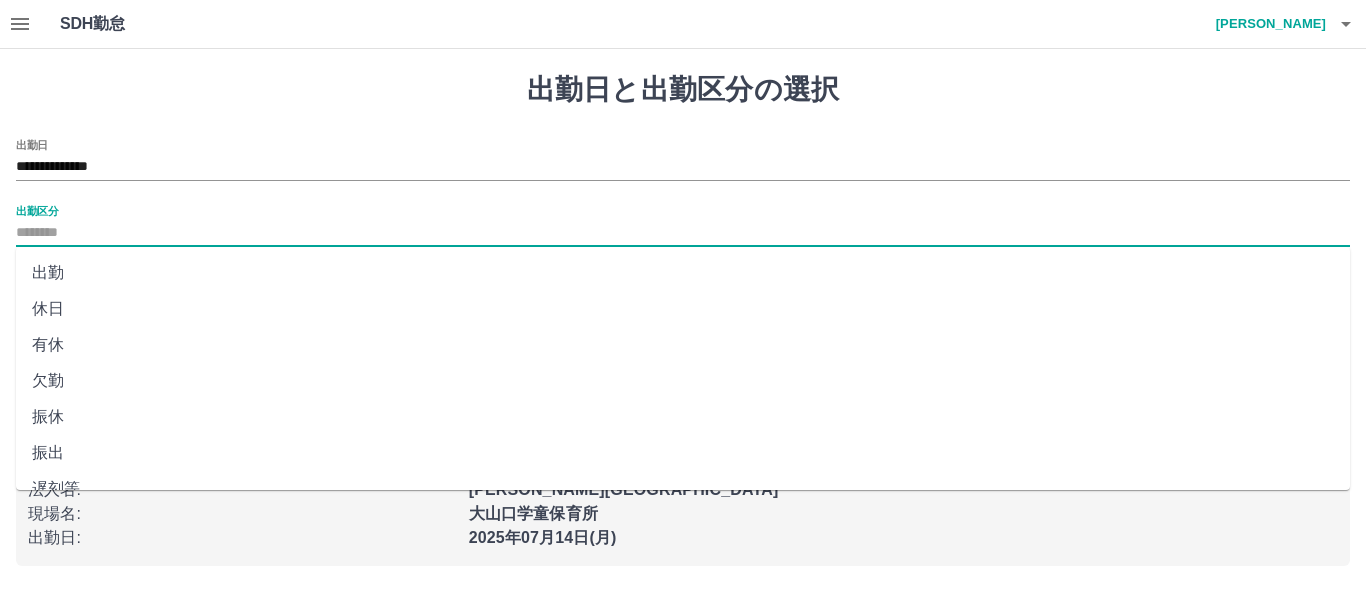 click on "出勤" at bounding box center [683, 273] 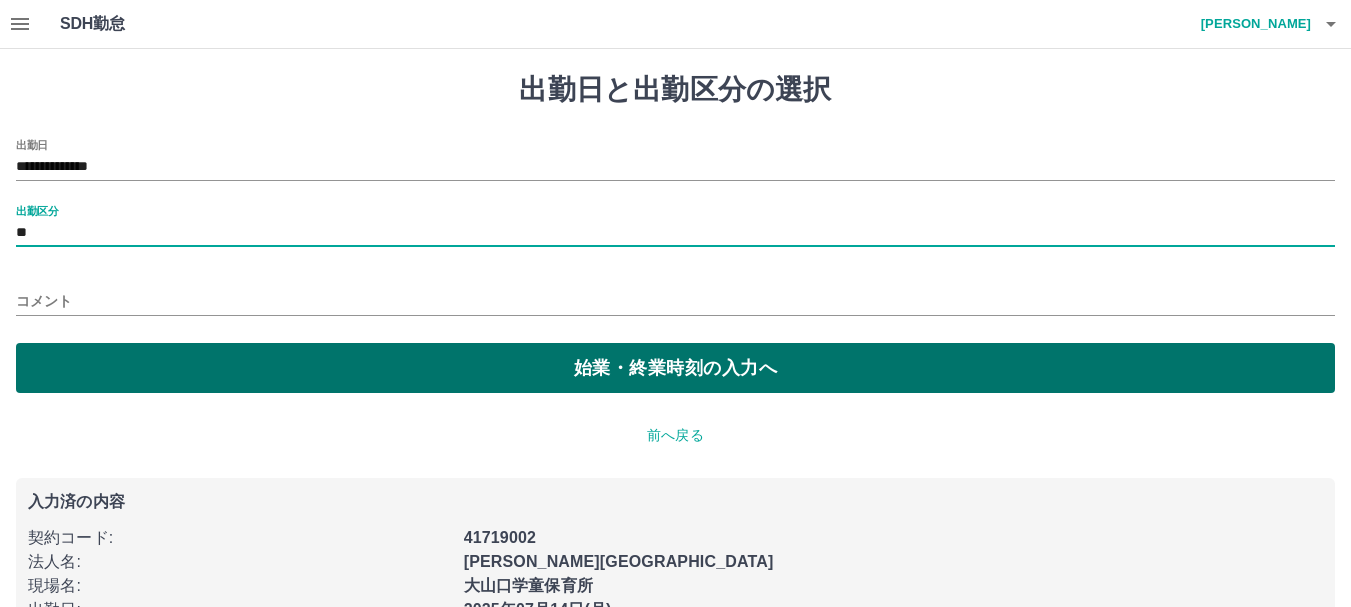 click on "始業・終業時刻の入力へ" at bounding box center [675, 368] 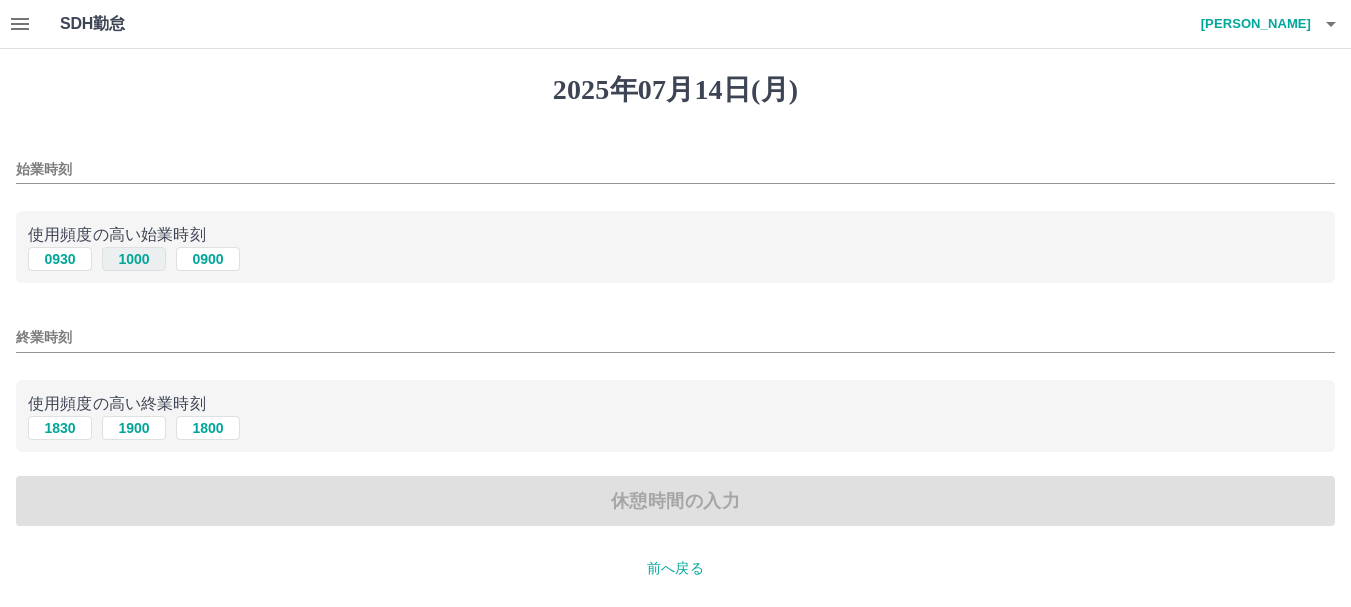 click on "1000" at bounding box center (134, 259) 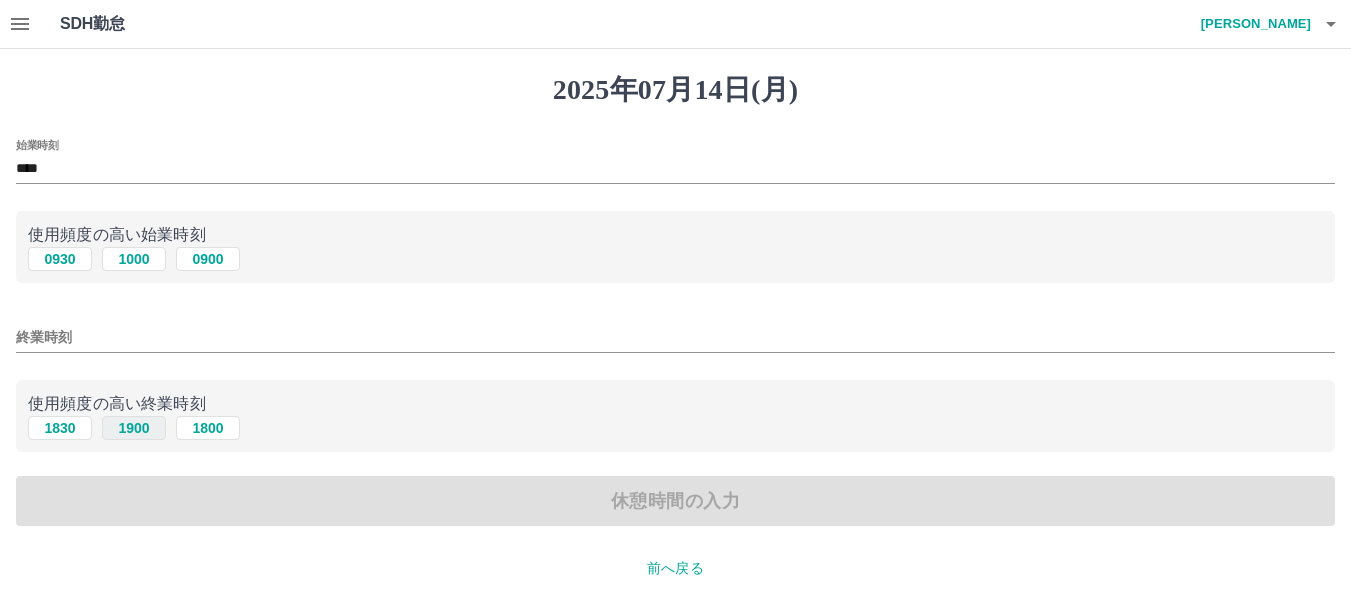 click on "1900" at bounding box center (134, 428) 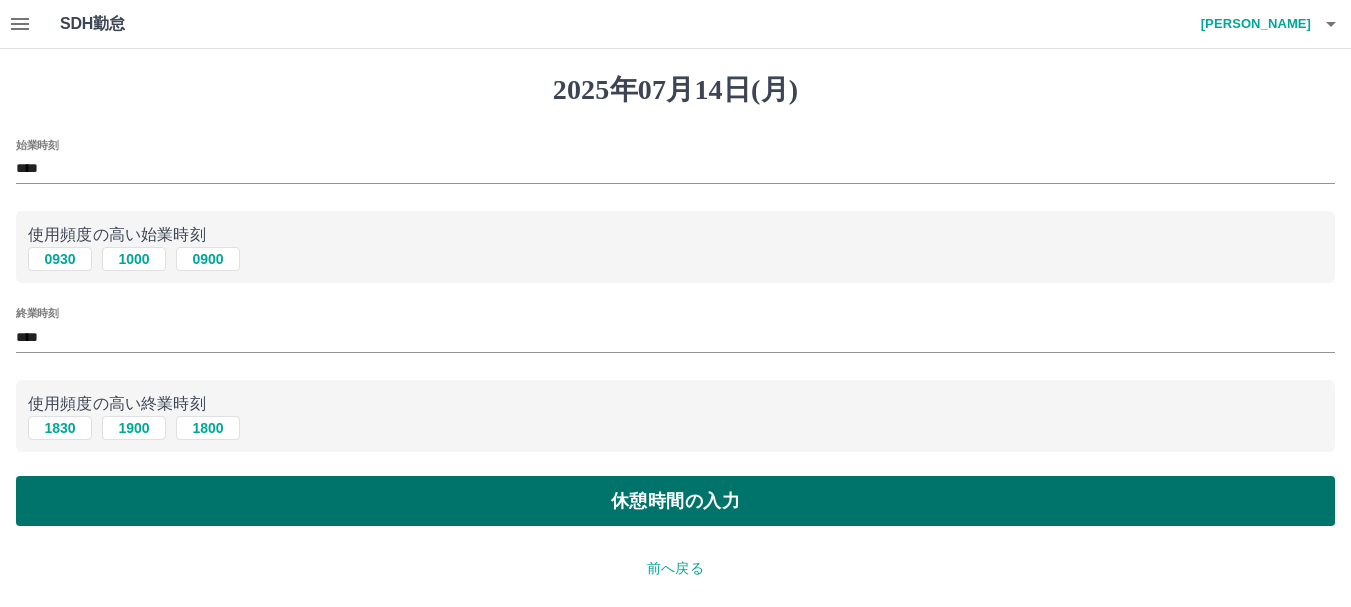 click on "休憩時間の入力" at bounding box center [675, 501] 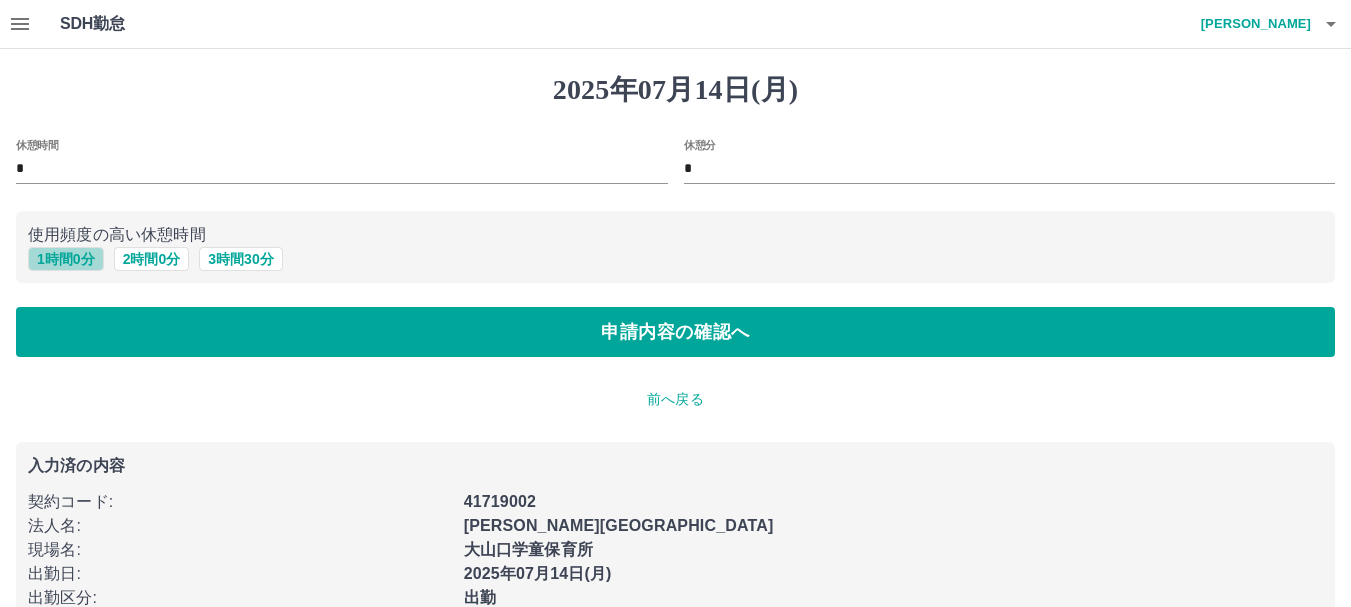 click on "1 時間 0 分" at bounding box center [66, 259] 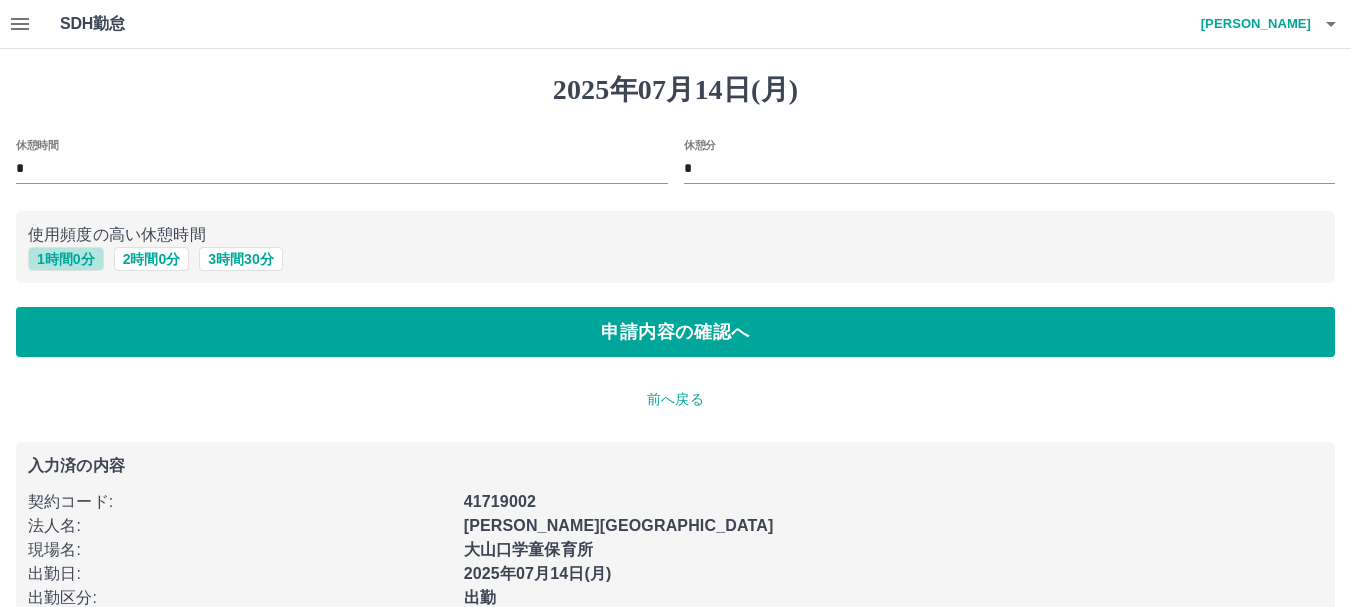 type on "*" 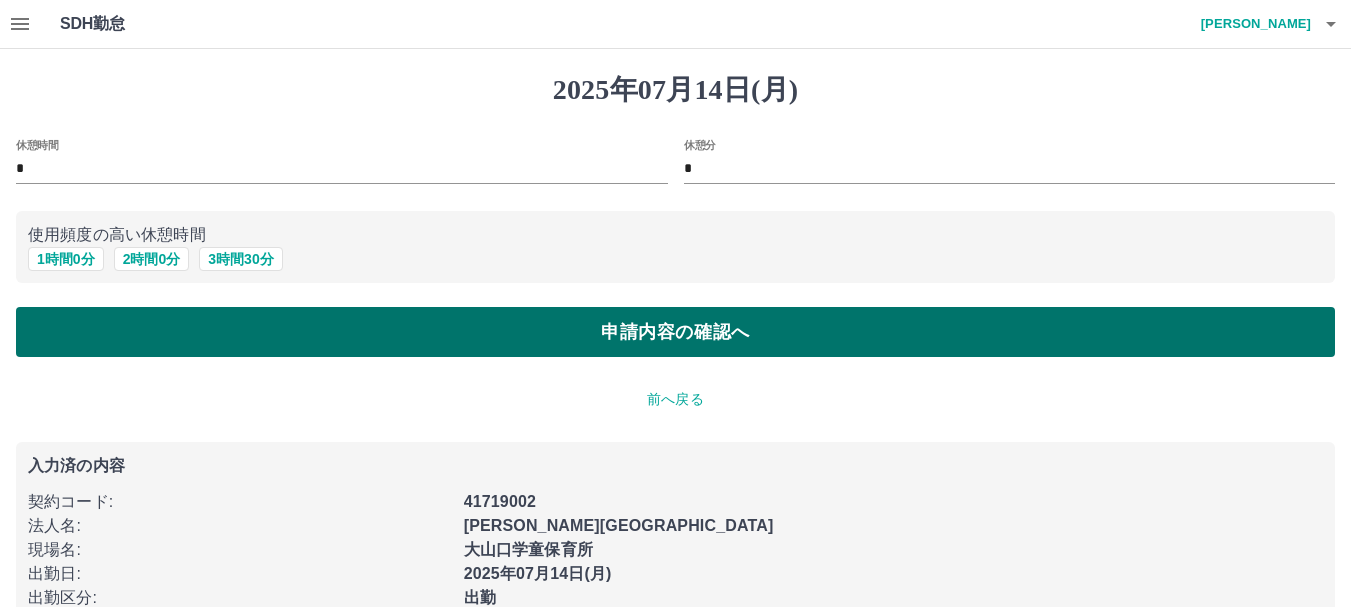 click on "申請内容の確認へ" at bounding box center (675, 332) 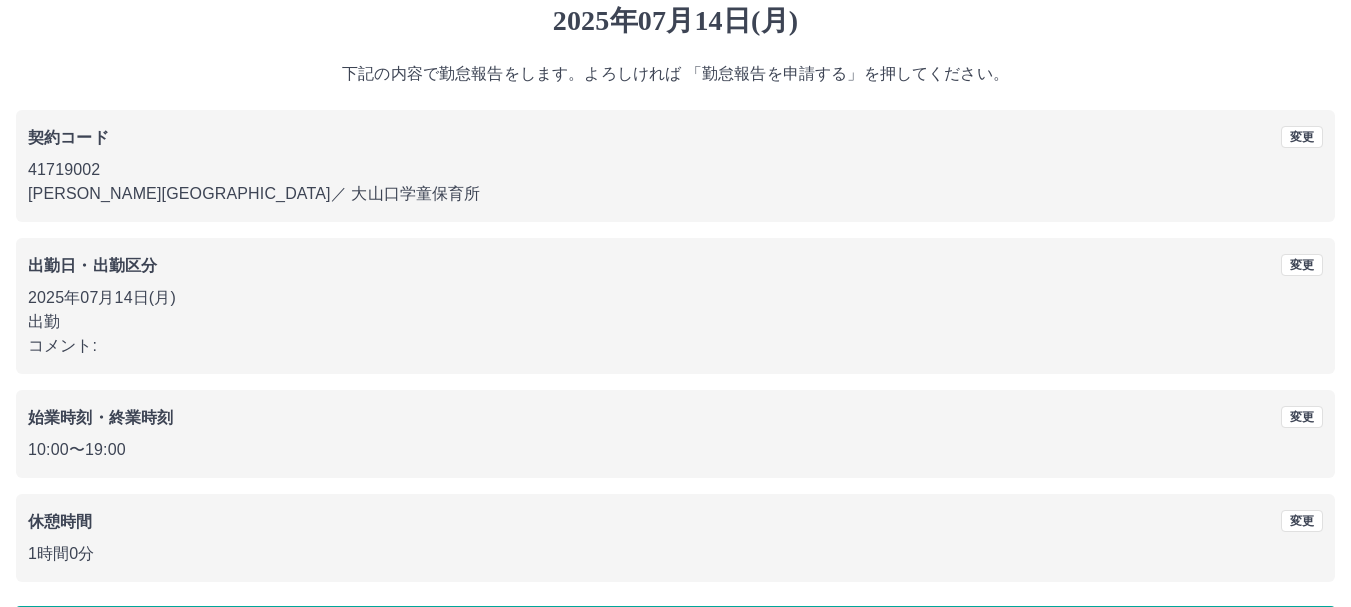 scroll, scrollTop: 142, scrollLeft: 0, axis: vertical 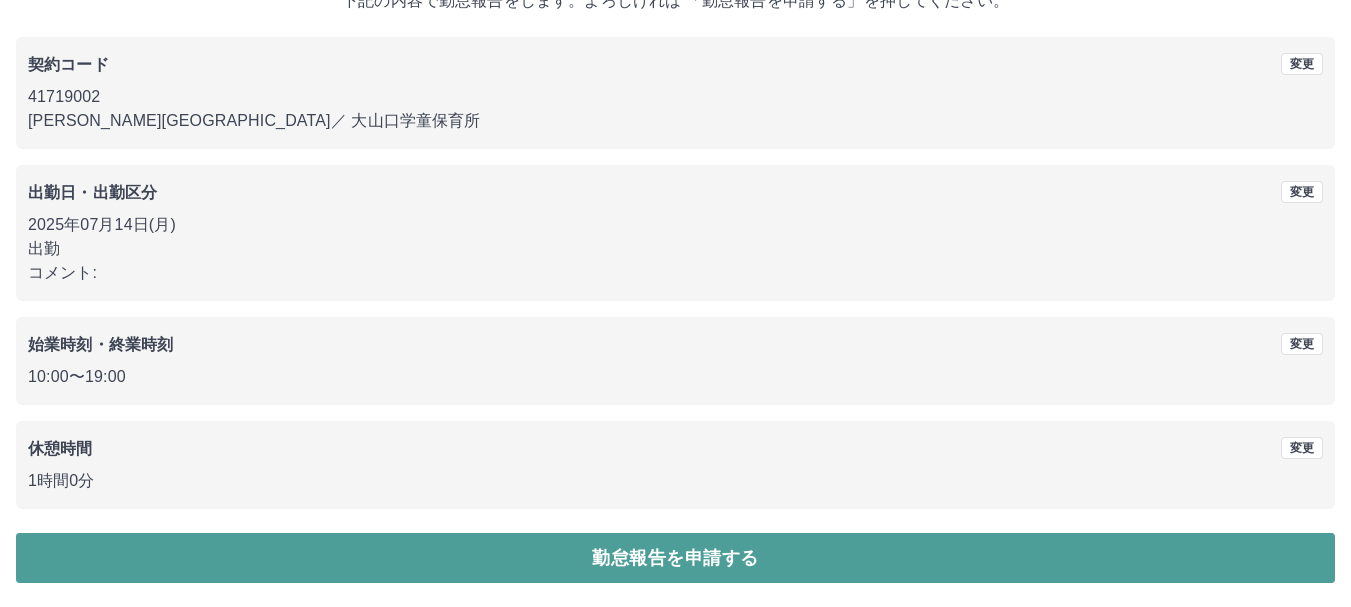 click on "勤怠報告を申請する" at bounding box center [675, 558] 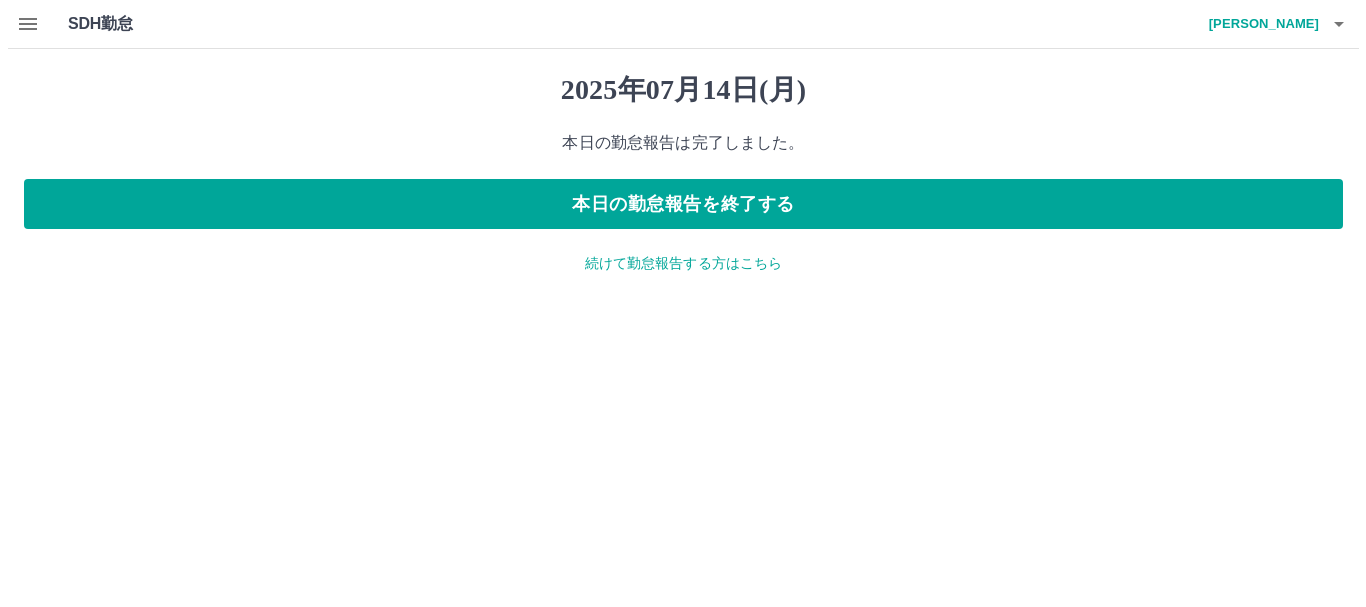 scroll, scrollTop: 0, scrollLeft: 0, axis: both 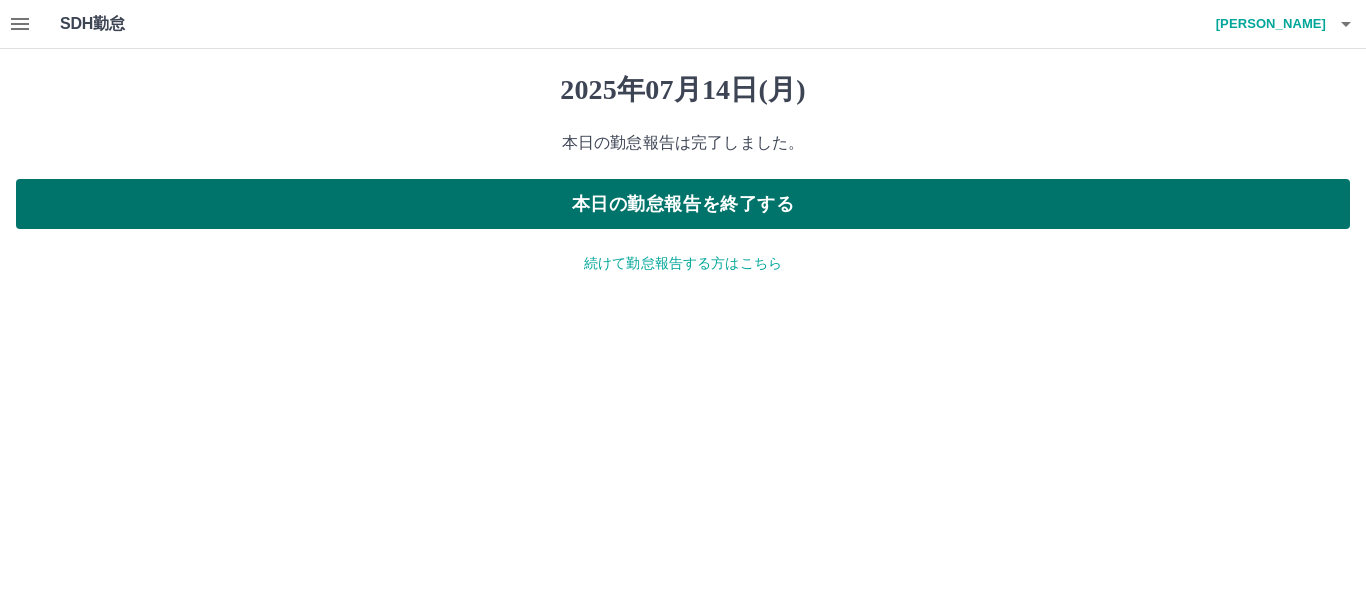 click on "本日の勤怠報告を終了する" at bounding box center [683, 204] 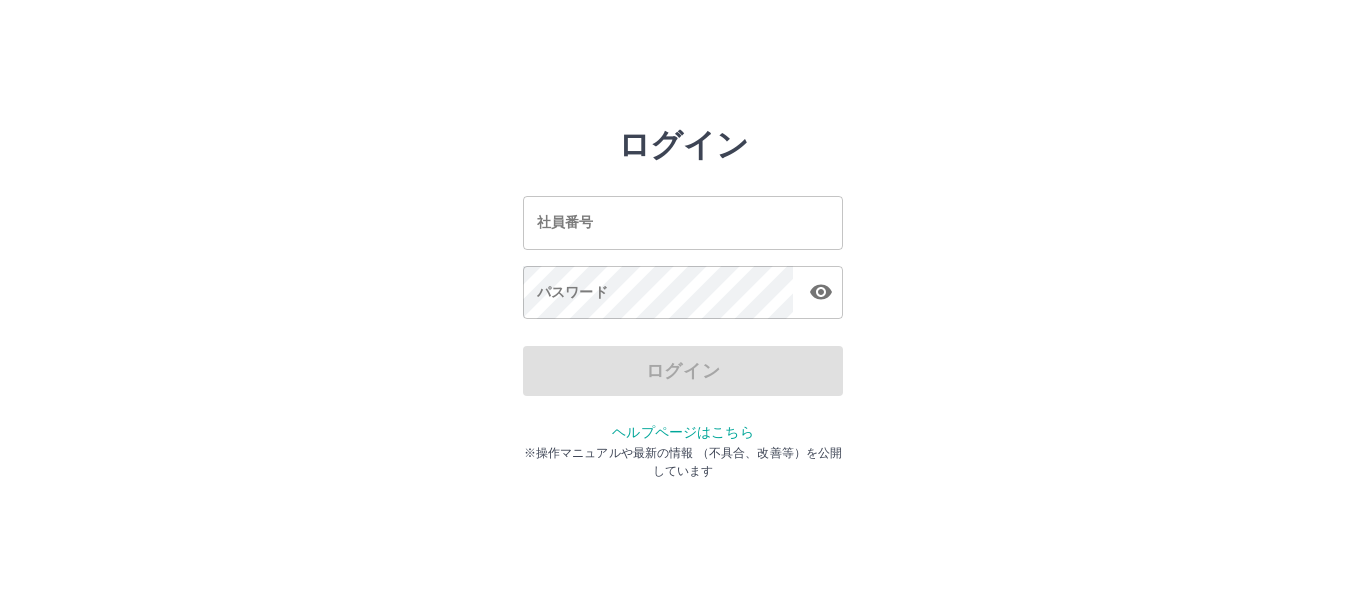 scroll, scrollTop: 0, scrollLeft: 0, axis: both 